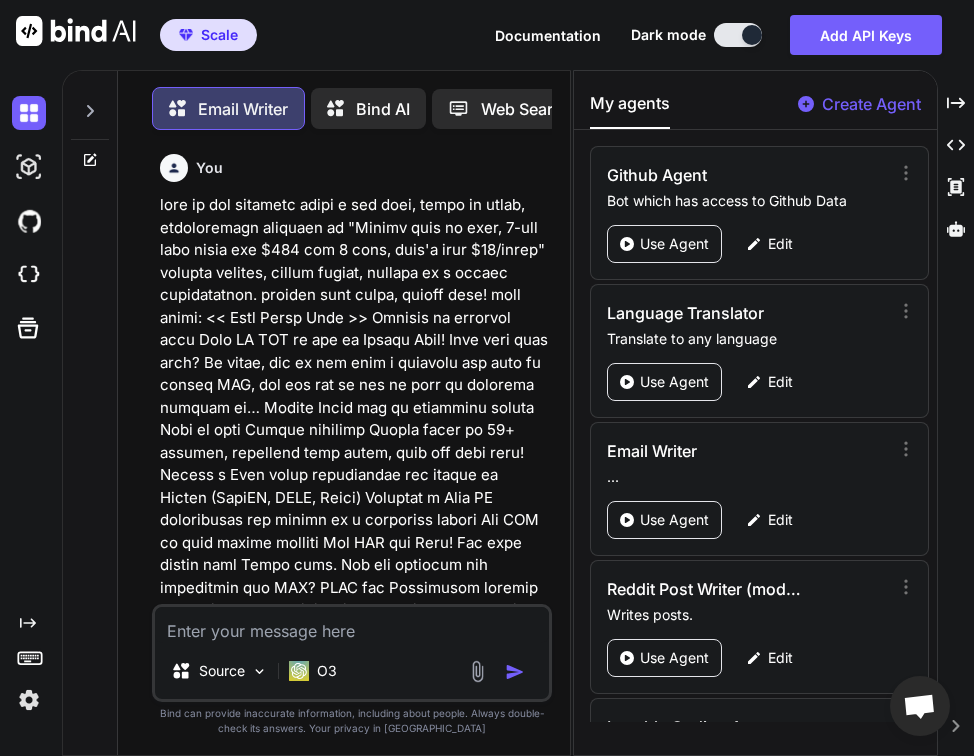 scroll, scrollTop: 0, scrollLeft: 0, axis: both 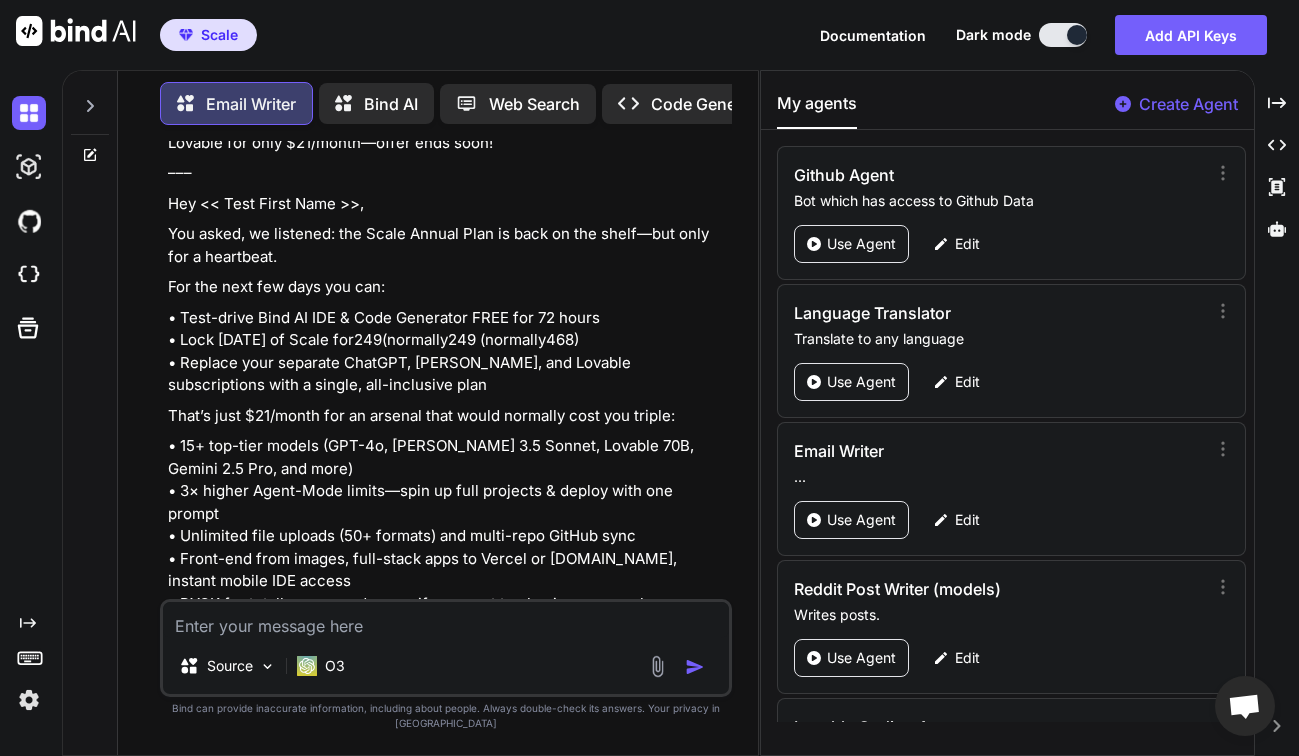click on "Bind AI" at bounding box center (391, 104) 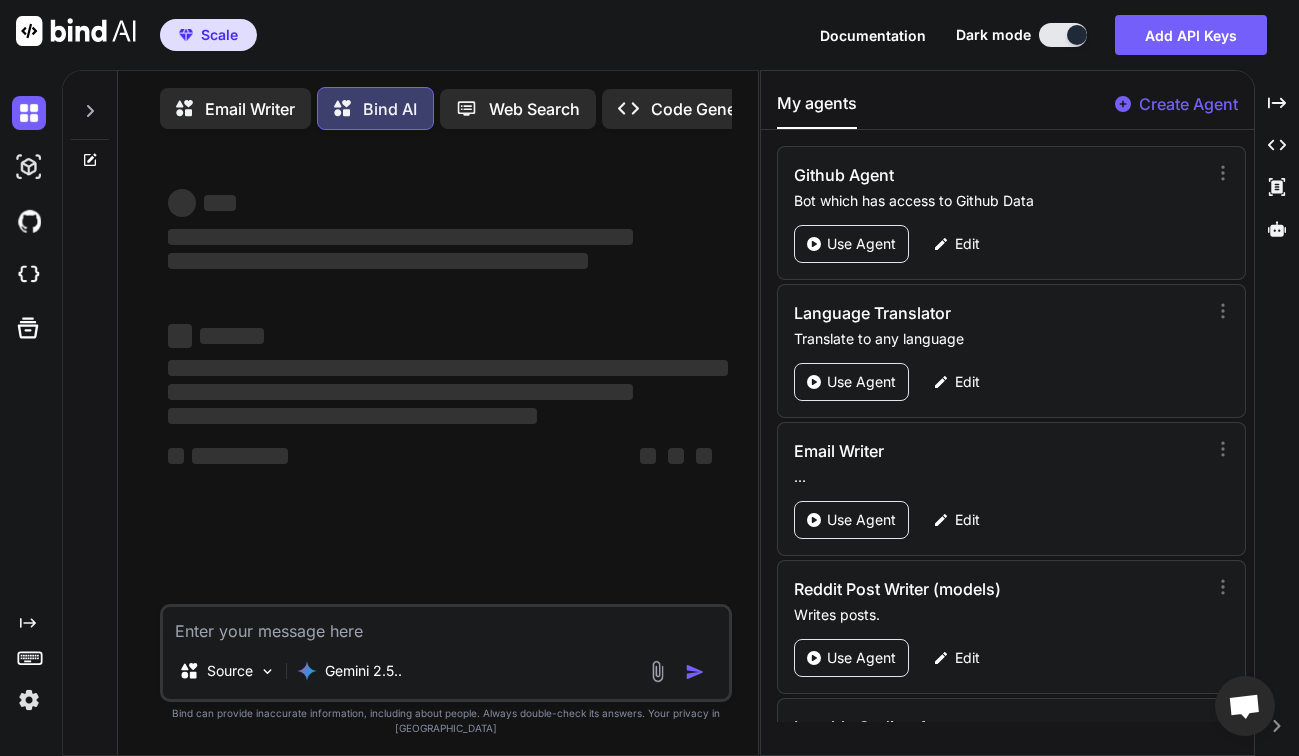 click 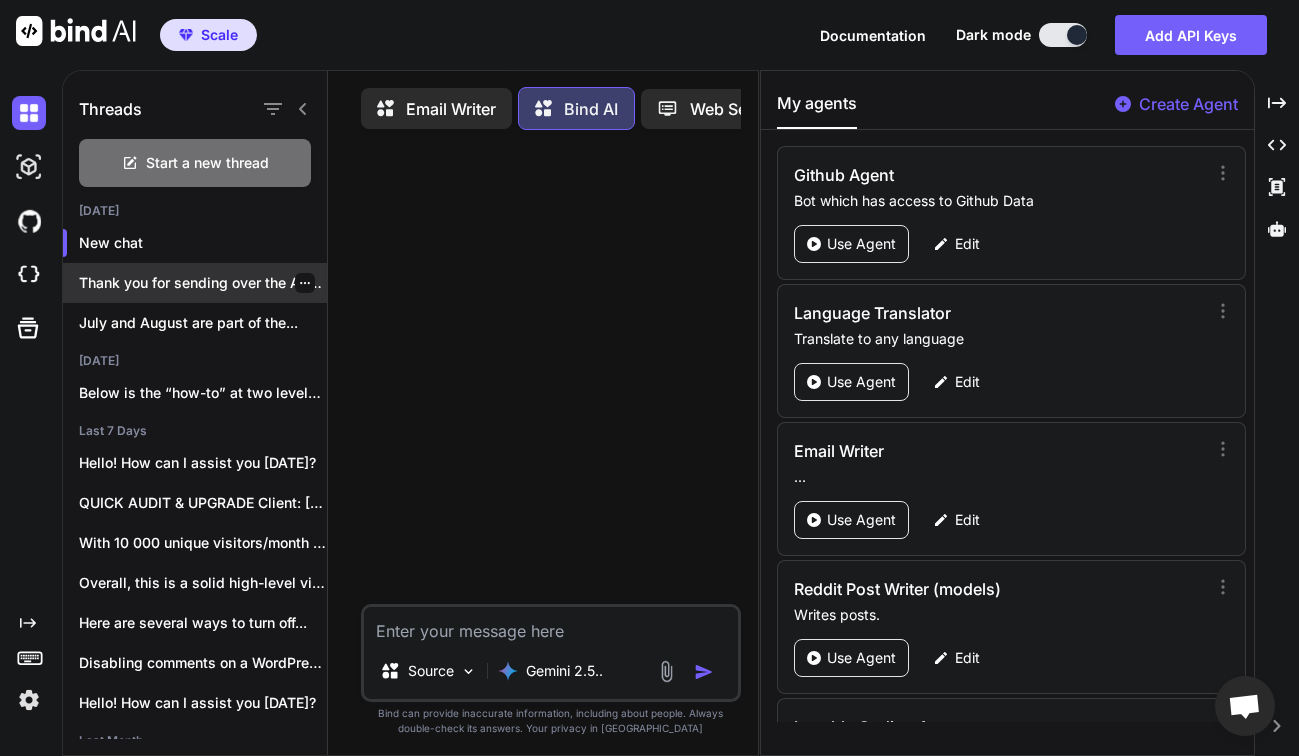 click on "Thank you for sending over the Agent..." at bounding box center (203, 283) 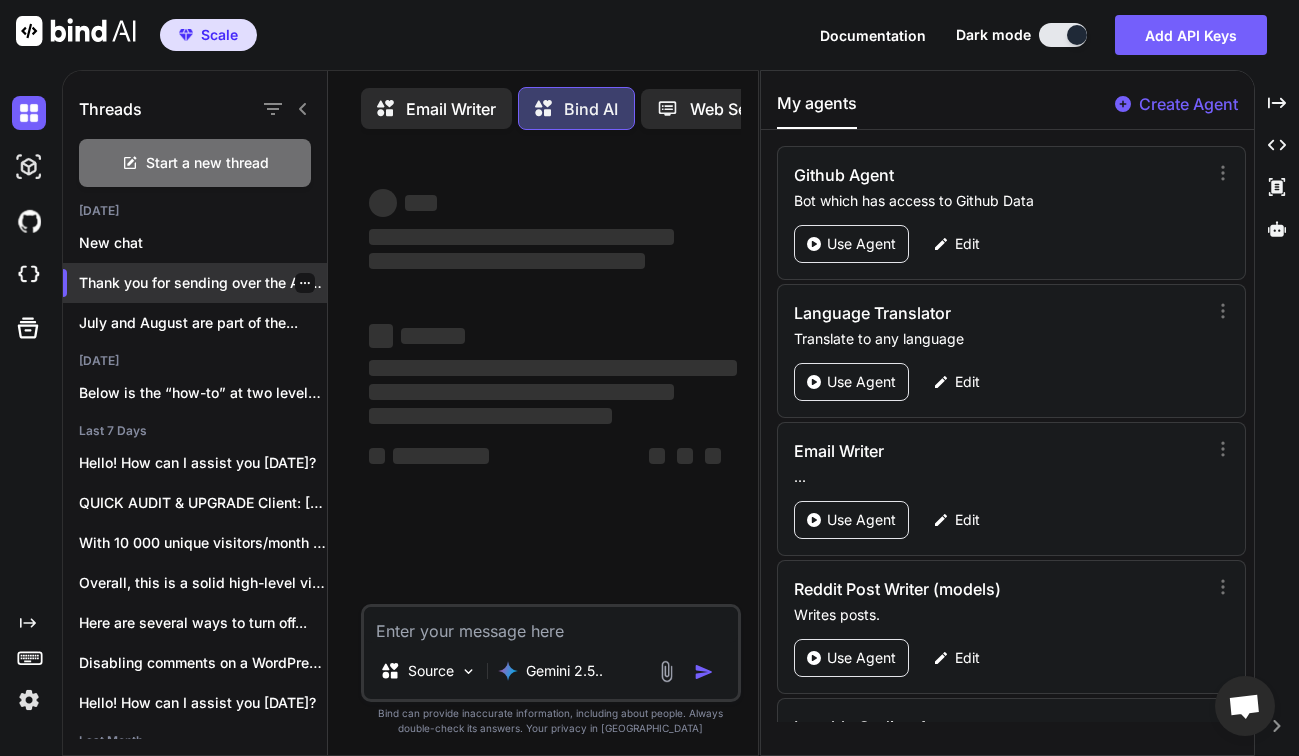 scroll, scrollTop: 10, scrollLeft: 0, axis: vertical 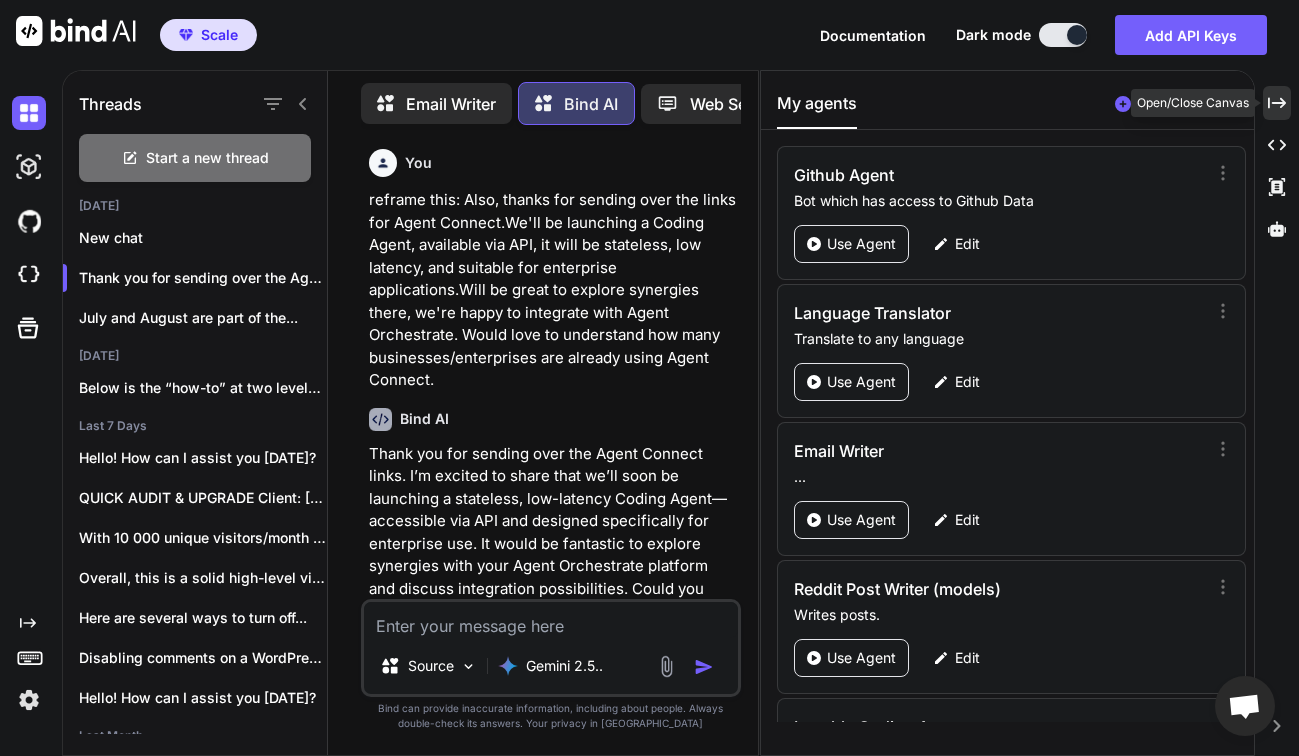 click on "Created with Pixso." 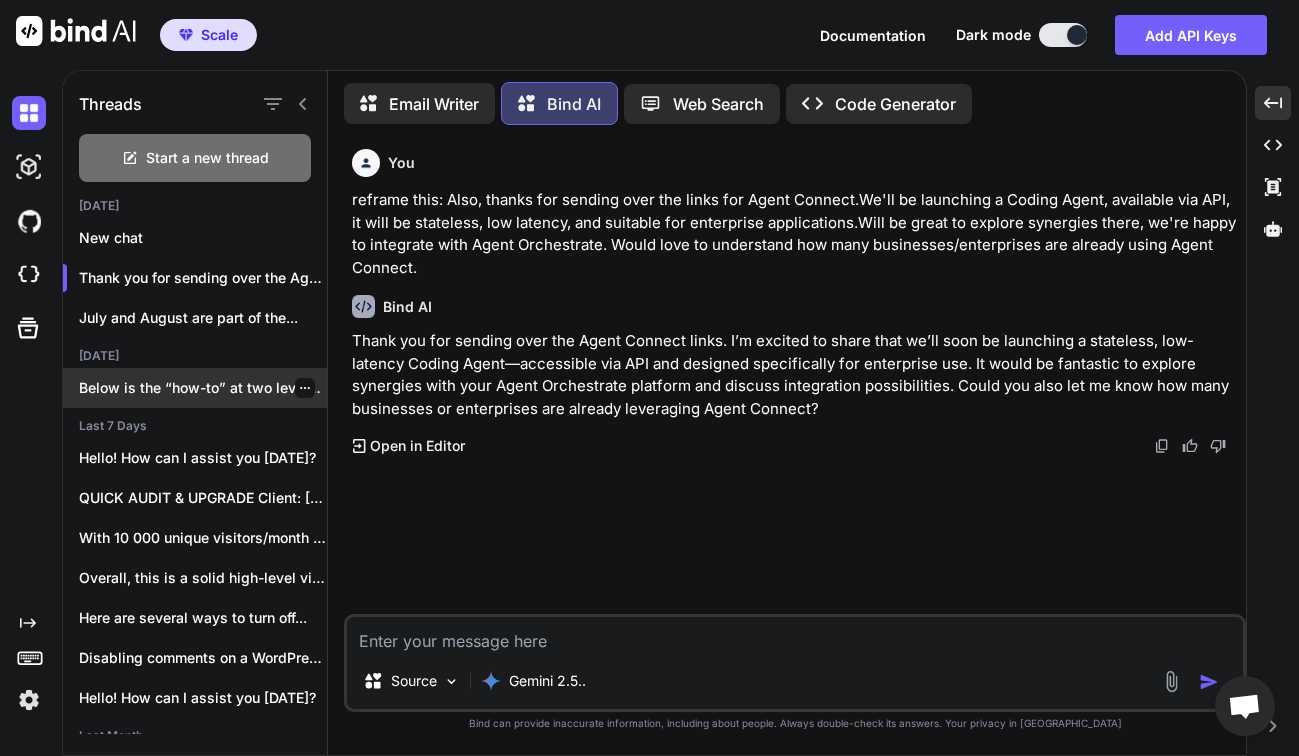 click on "Below is the “how-to” at two levels:..." at bounding box center (203, 388) 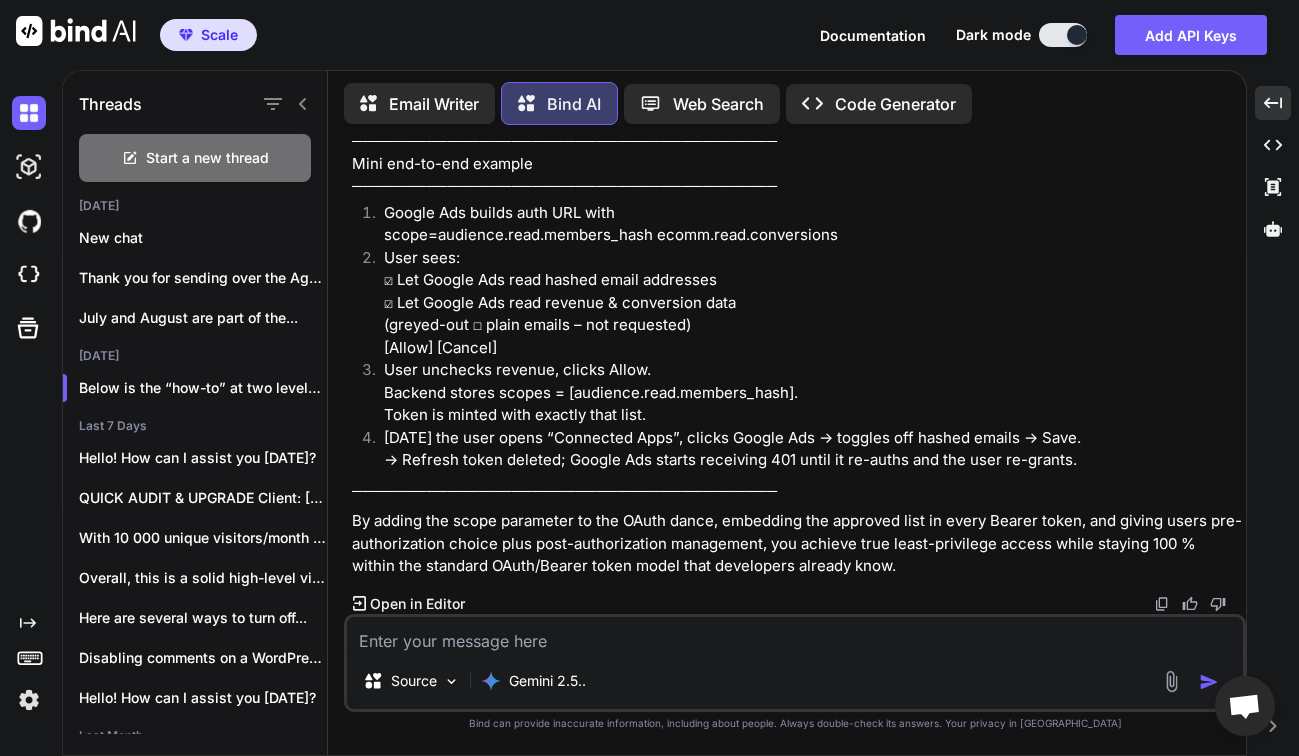 scroll, scrollTop: 14283, scrollLeft: 0, axis: vertical 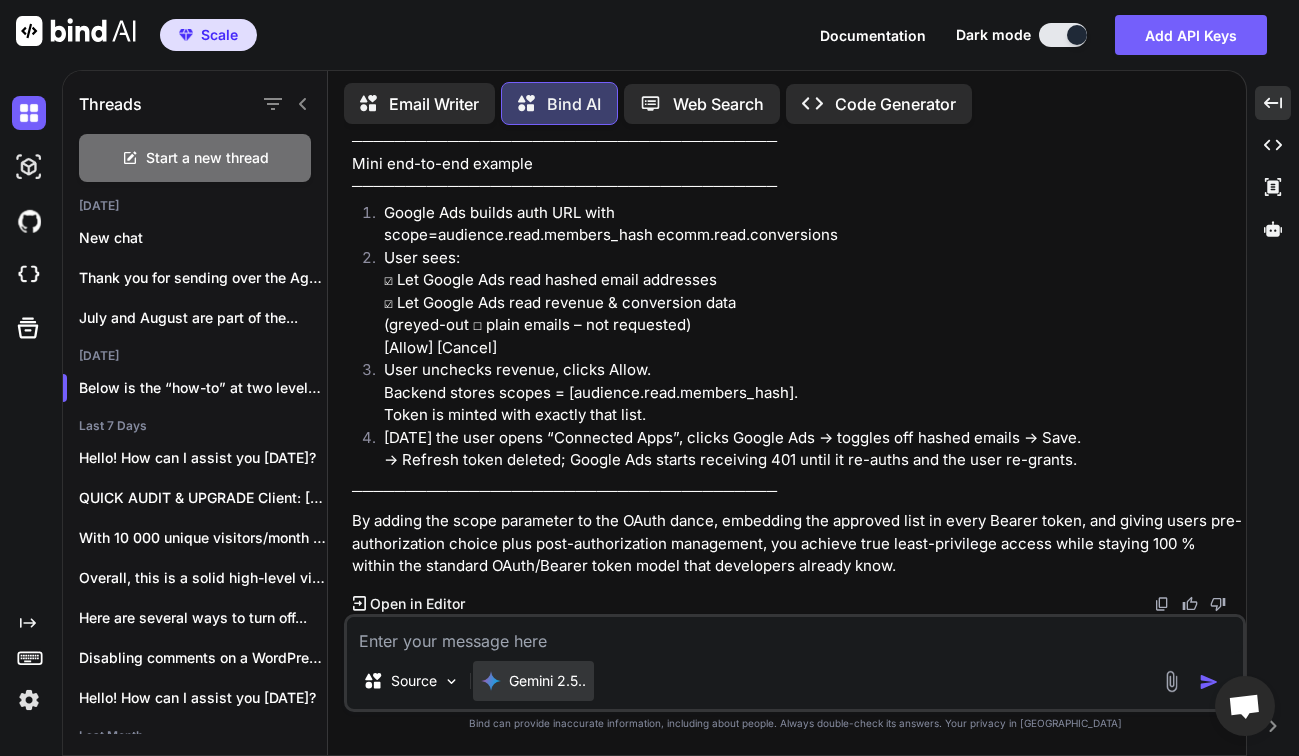 click on "Gemini 2.5.." at bounding box center (547, 681) 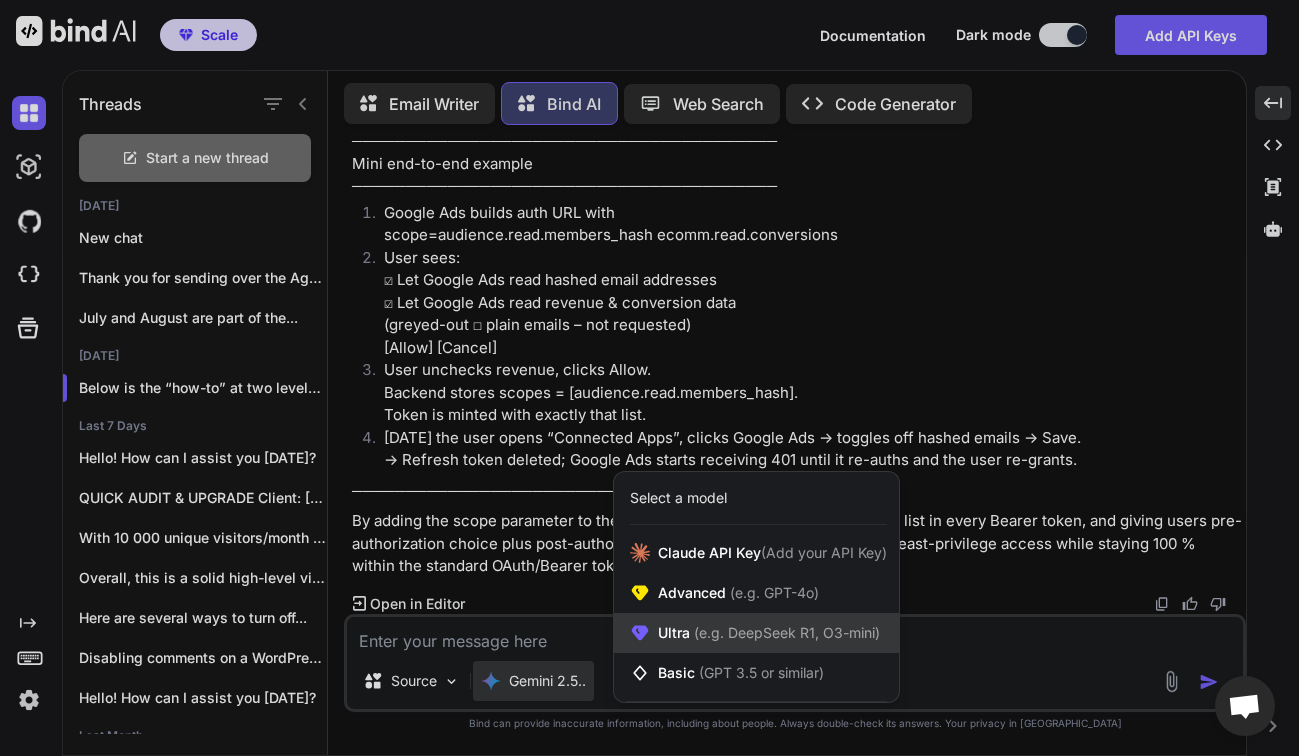 click on "(e.g. DeepSeek R1, O3-mini)" at bounding box center (785, 632) 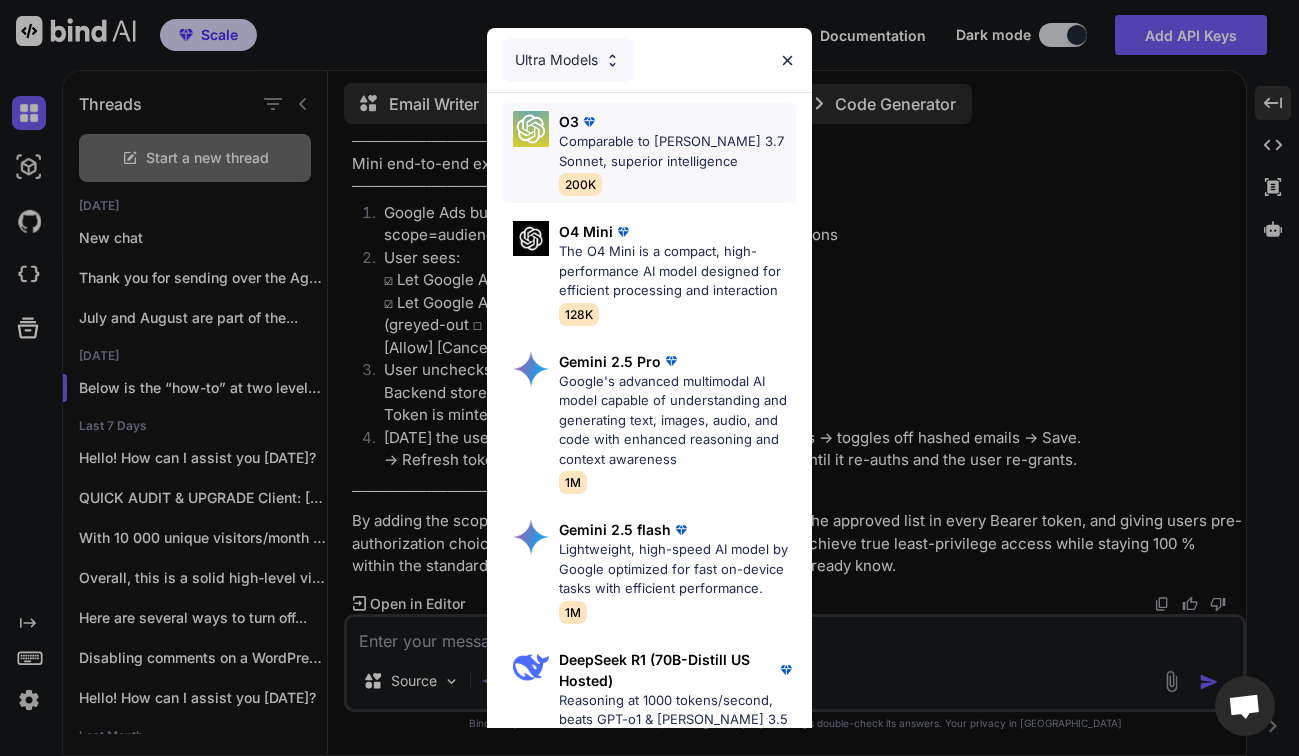 click on "Comparable to [PERSON_NAME] 3.7 Sonnet, superior intelligence" at bounding box center [677, 151] 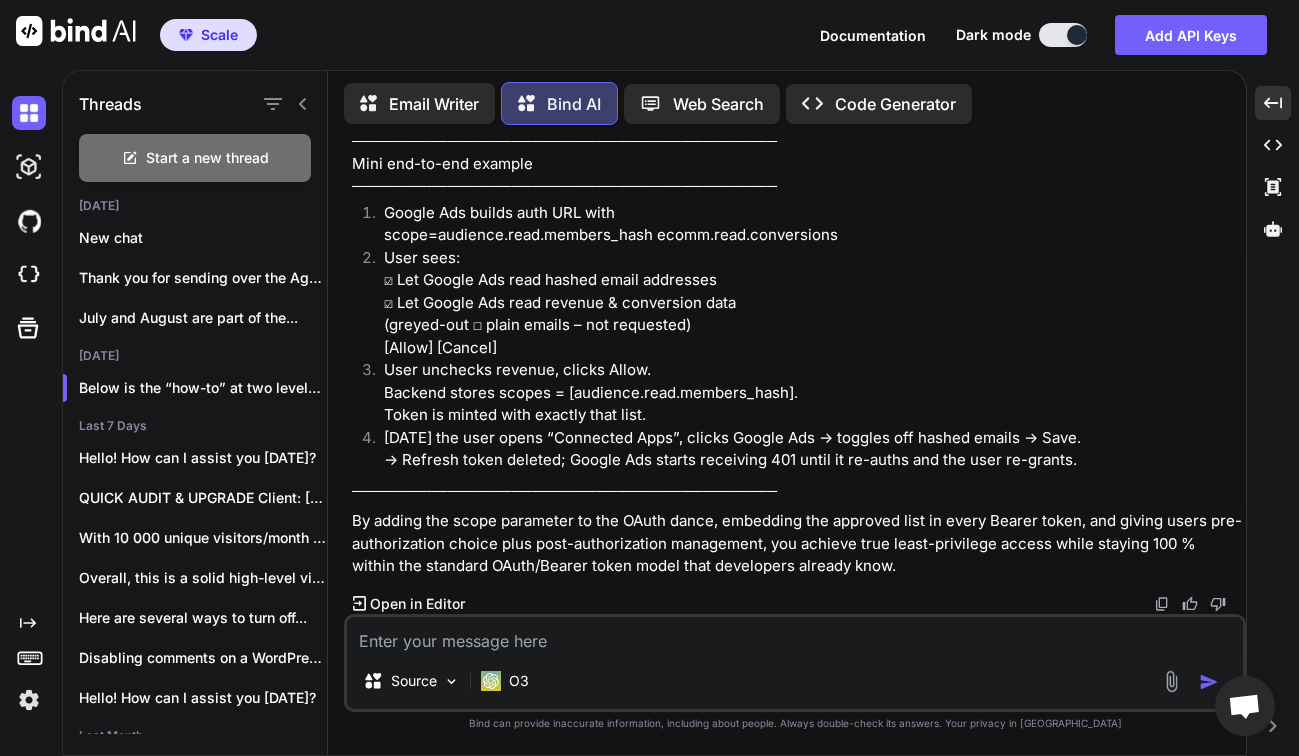 click at bounding box center [795, 635] 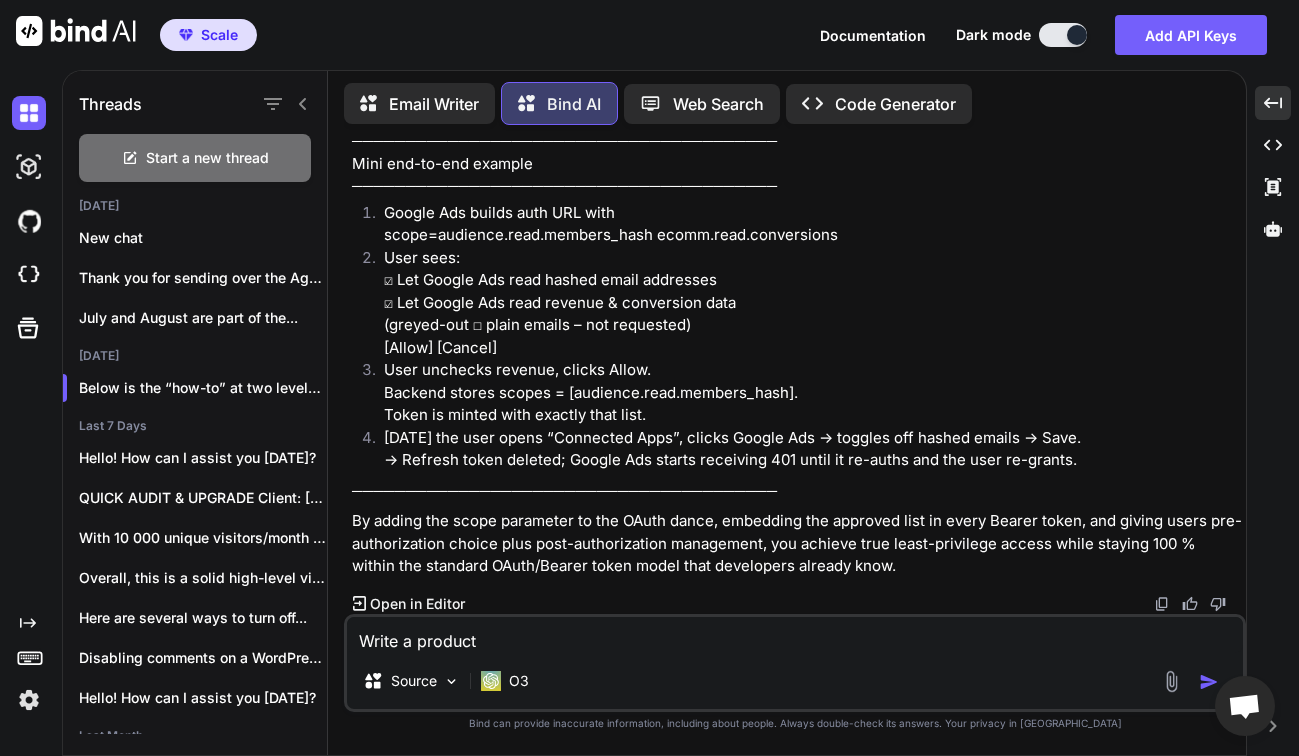 click on "Write a product" at bounding box center [795, 635] 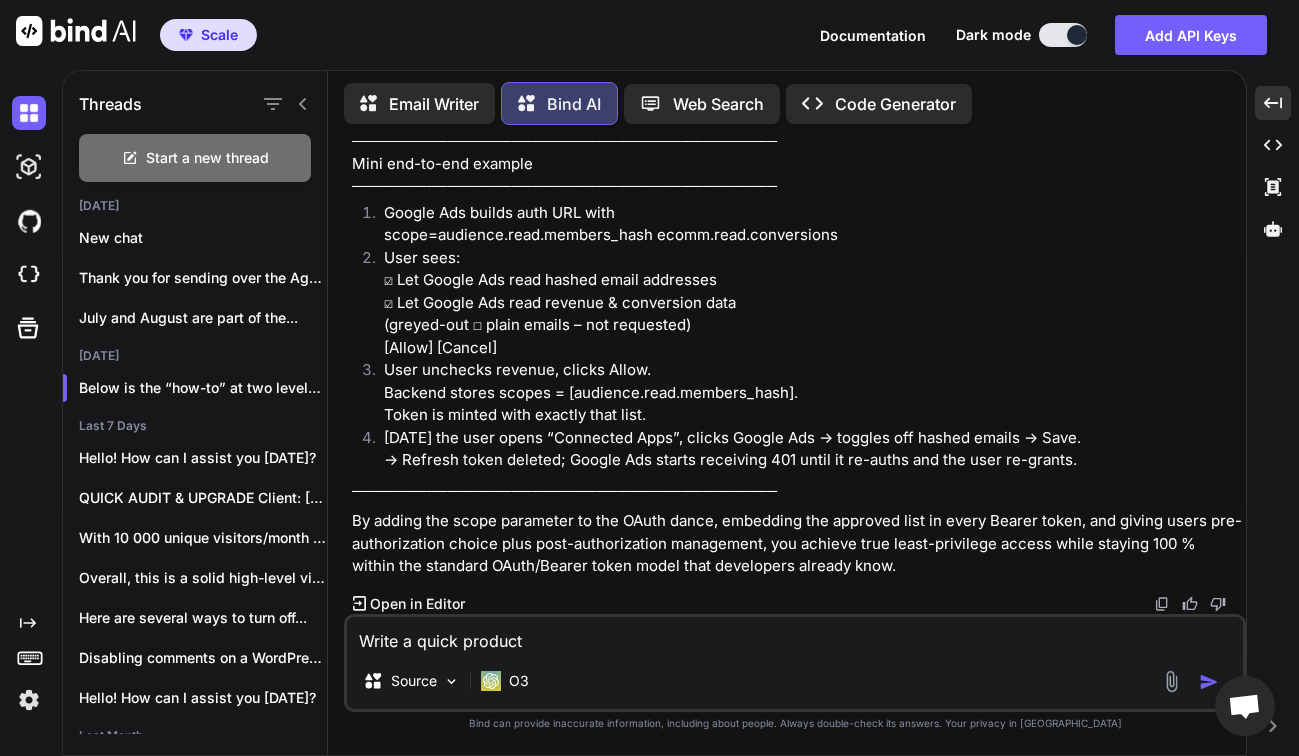 click on "Write a quick product" at bounding box center (795, 635) 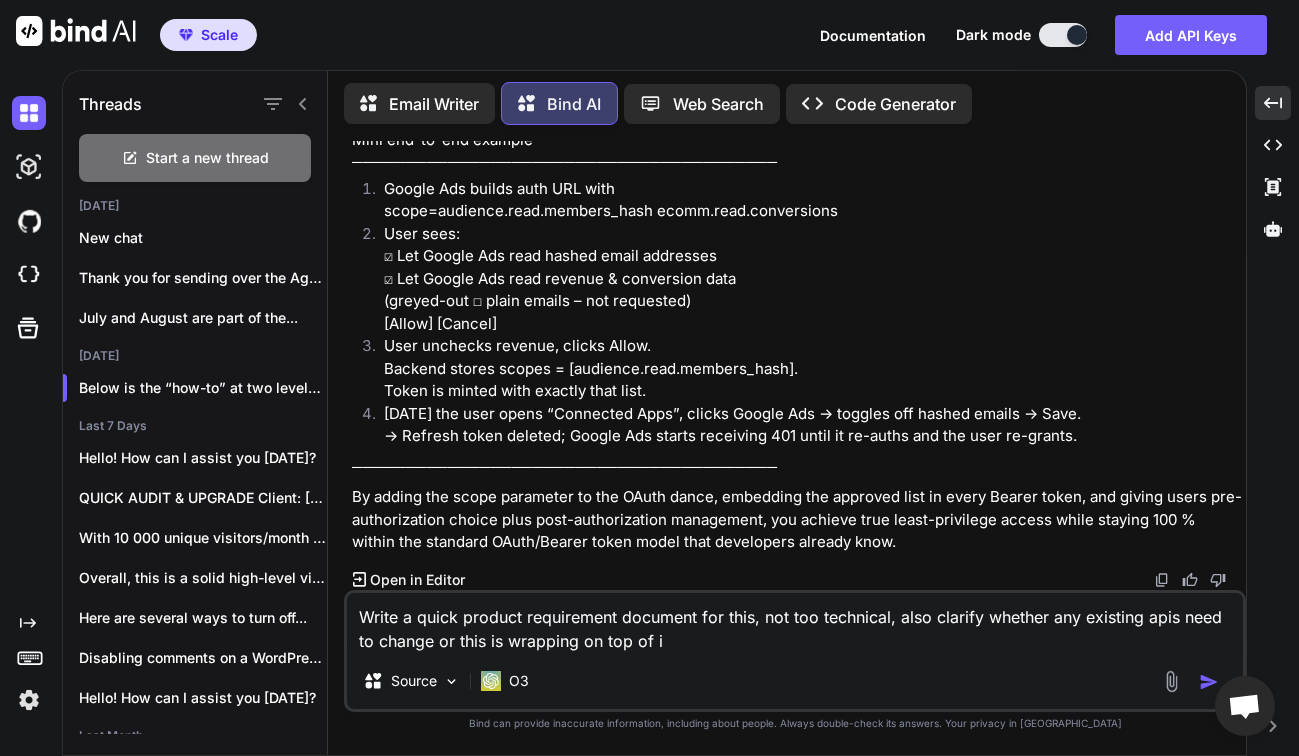type on "Write a quick product requirement document for this, not too technical, also clarify whether any existing apis need to change or this is wrapping on top of it" 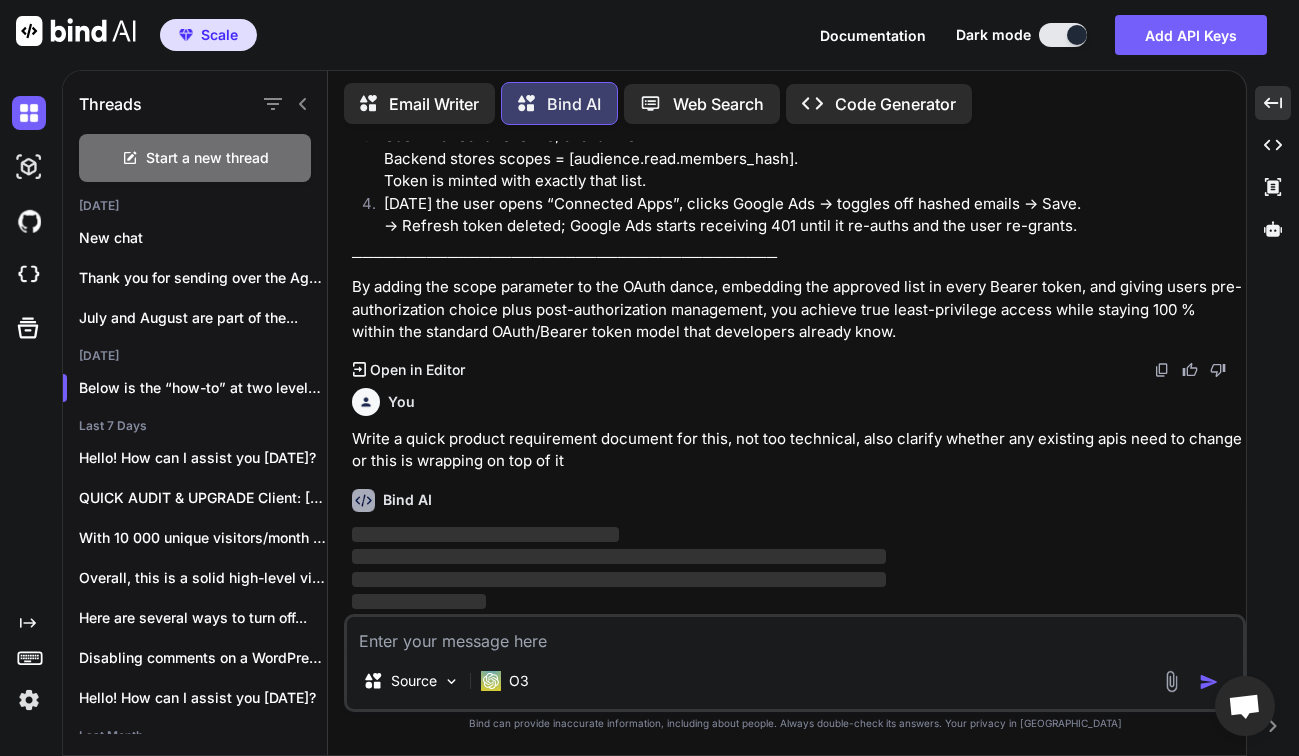 scroll, scrollTop: 14517, scrollLeft: 0, axis: vertical 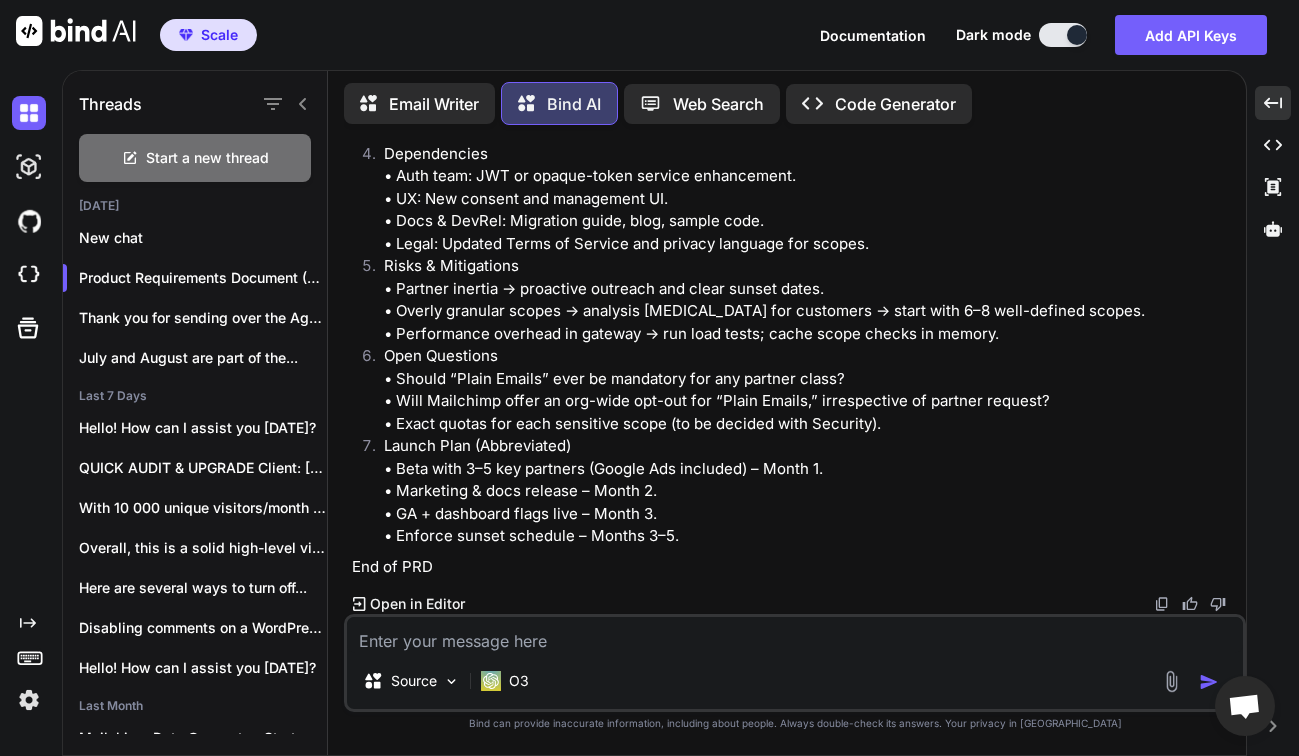 click at bounding box center (795, 635) 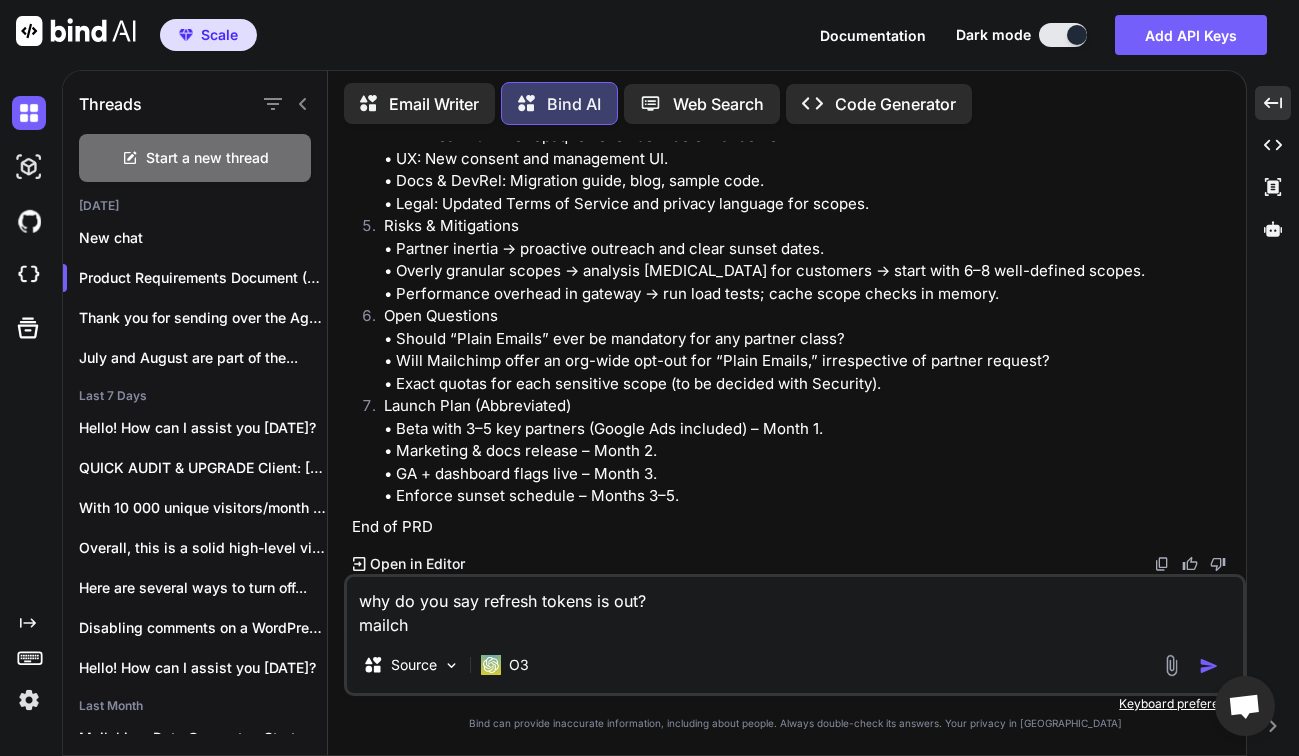 click on "why do you say refresh tokens is out?
mailch" at bounding box center [795, 607] 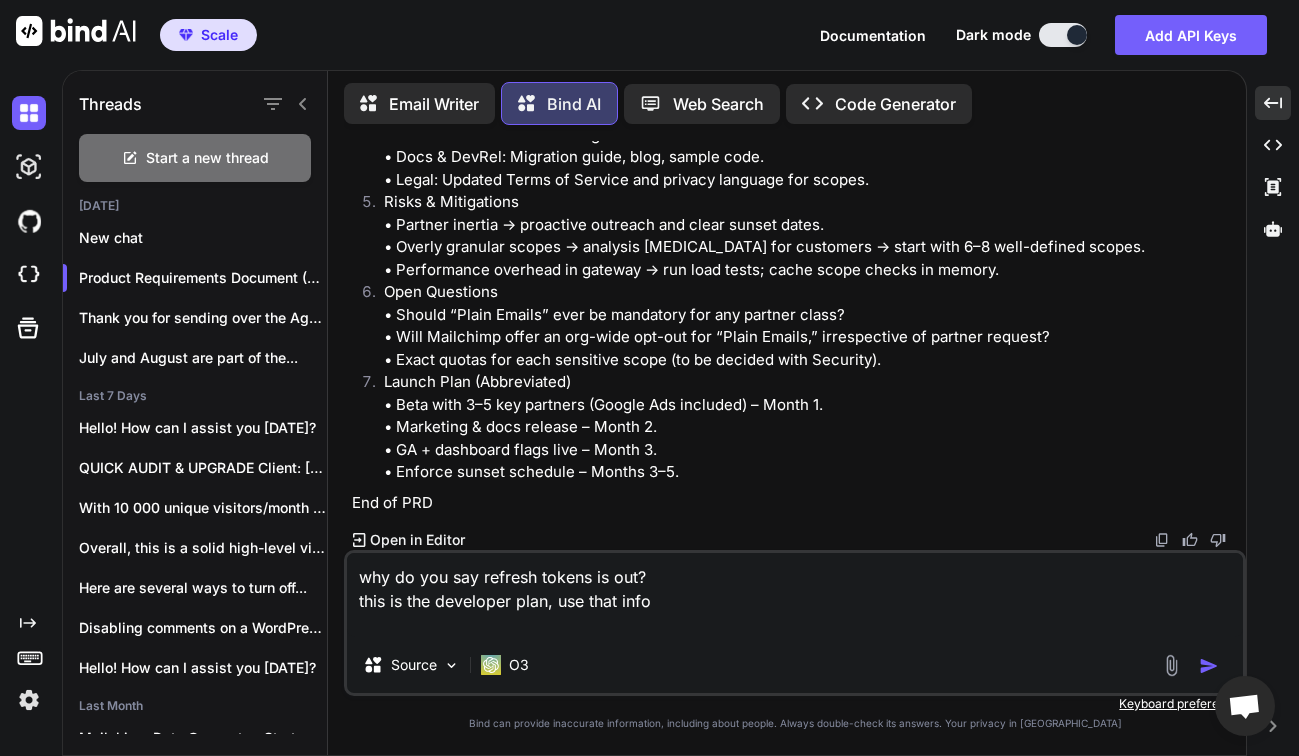 paste on "The Plan
Base Support (8 weeks)
Database changes
Other code-level changes
API middleware
Token Development (8 weeks)
Tokens will be minted as JWTs, with the selected scopes built into it
Tokens must expire
Integrations must have the ability to refresh tokens
New Dev Experience (4-6 weeks)
Includes front-end UI development
Ability to select scopes for use when creating a client
List of all resources with read/write checkboxes
Ability to designate scopes as optional
Ability to select scopes for use when generating an API key
List of all resources with read/write checkboxes
New OAuth Experience (4-6 weeks)
UI to present scopes requested to the C1 who is authorizing the client
The C1 is allowed to de-select optional scopes
Observability of the funnel
Security review (2-4 weeks)
Dashboards and observability (2 weeks)
Documentation Updates (2 weeks)
Update documentation in the knowledge base
Update documentation in the API docs" 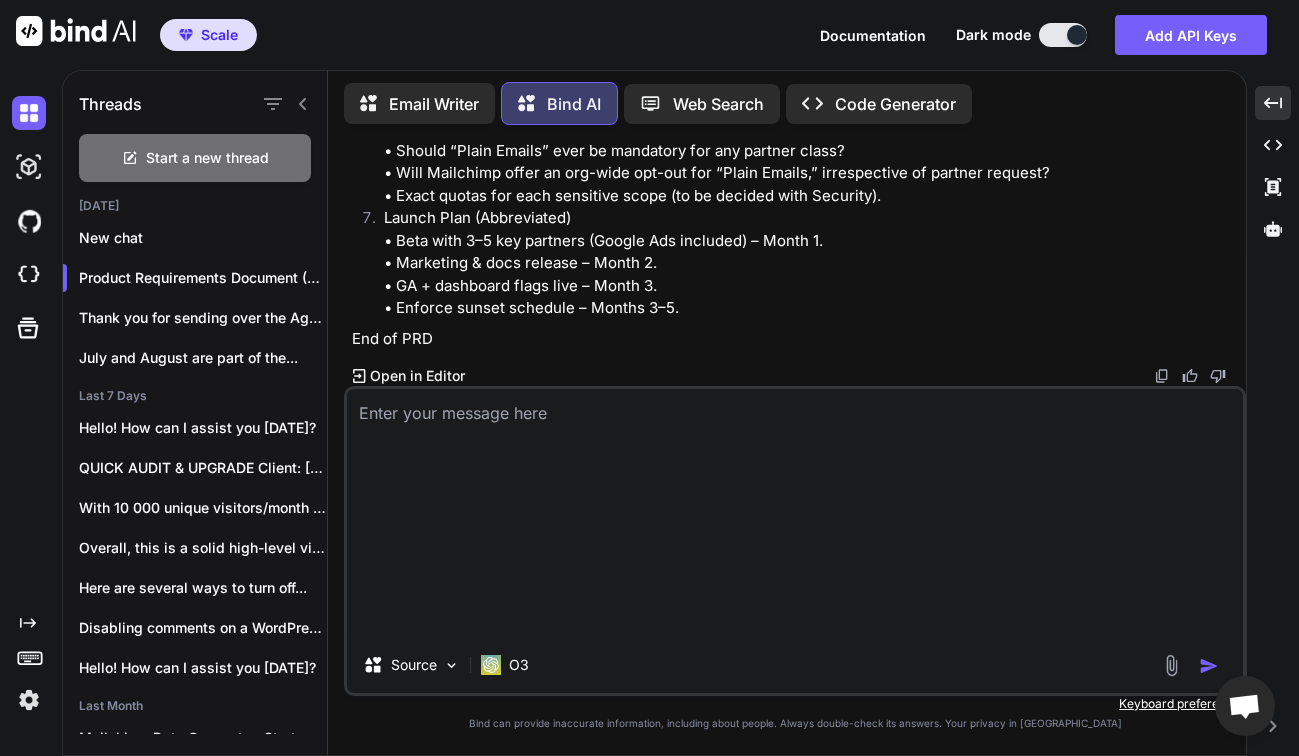 scroll, scrollTop: 0, scrollLeft: 0, axis: both 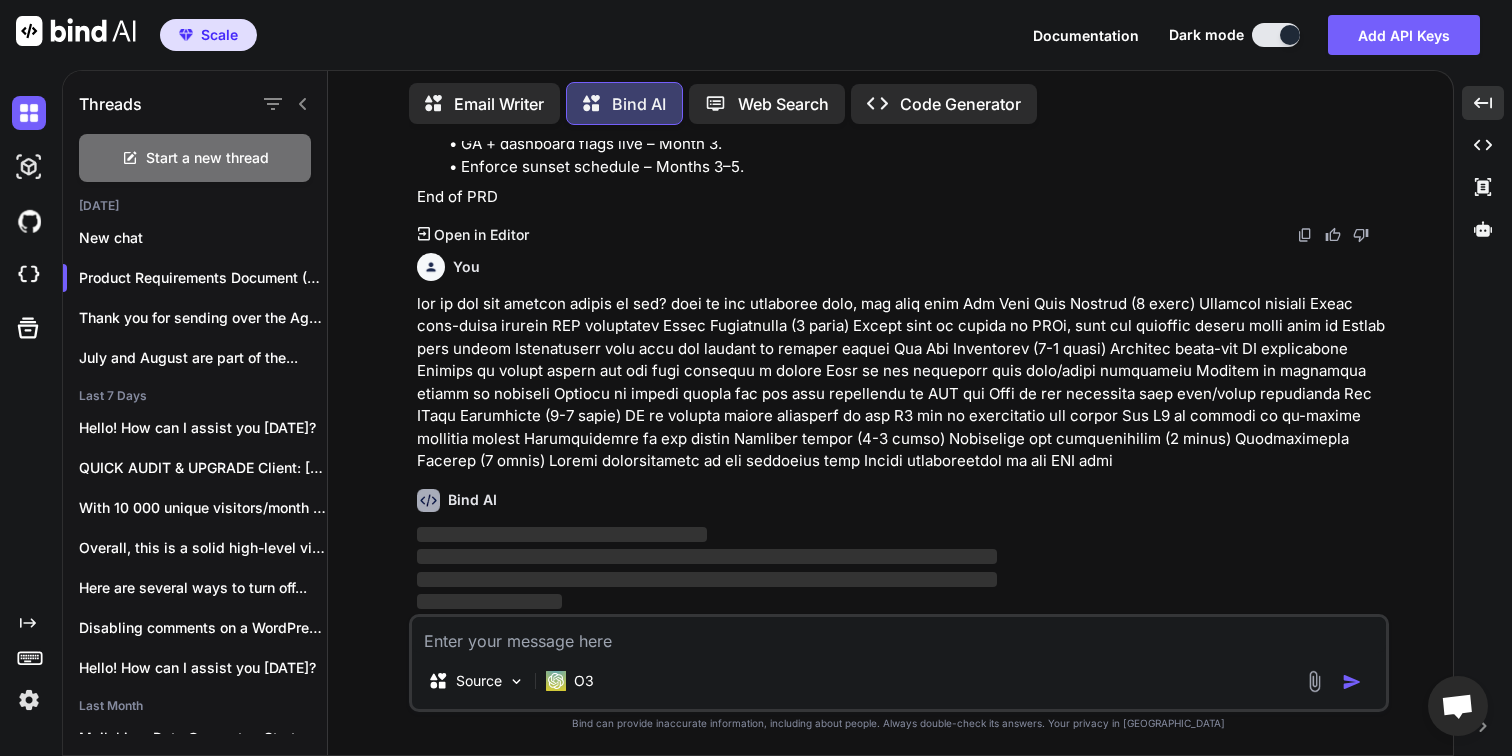 click 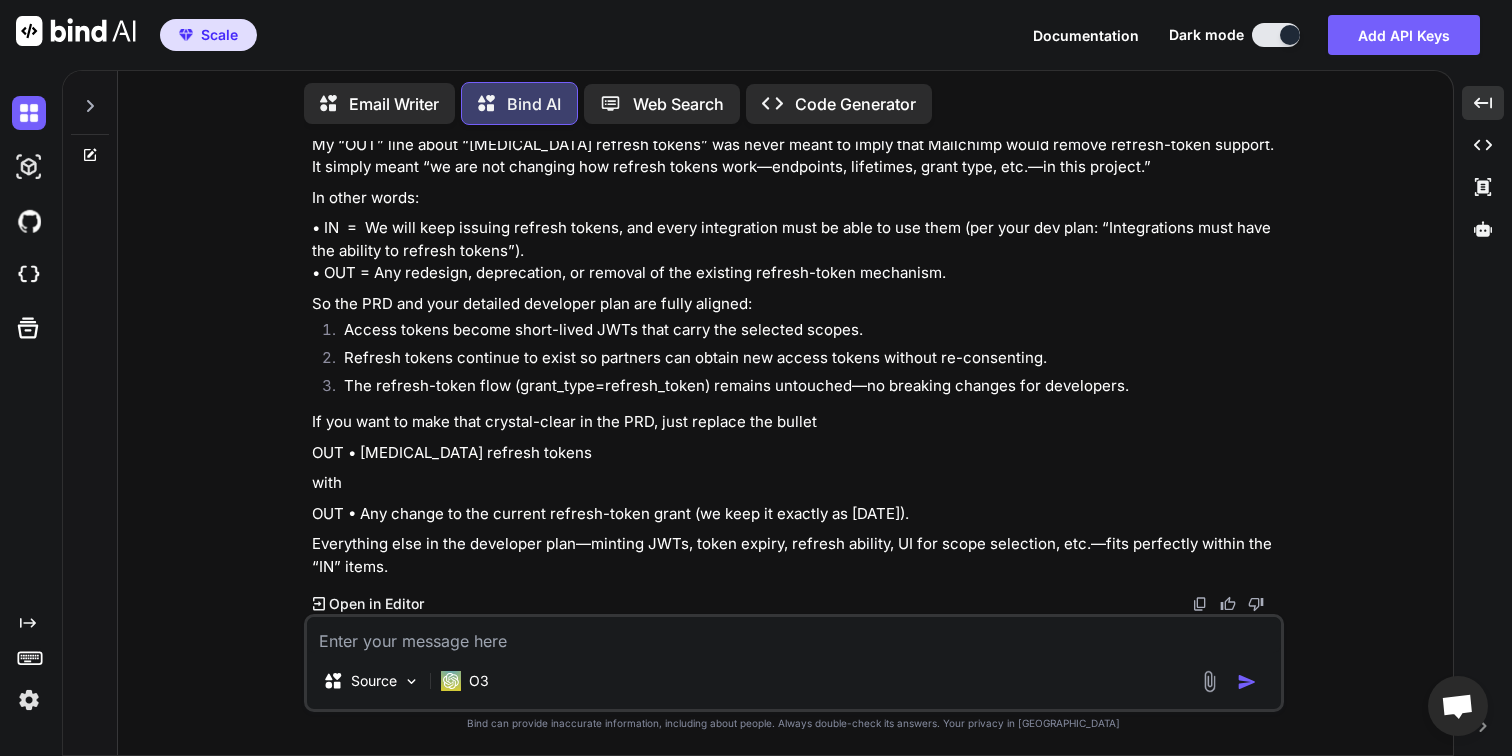 scroll, scrollTop: 18800, scrollLeft: 0, axis: vertical 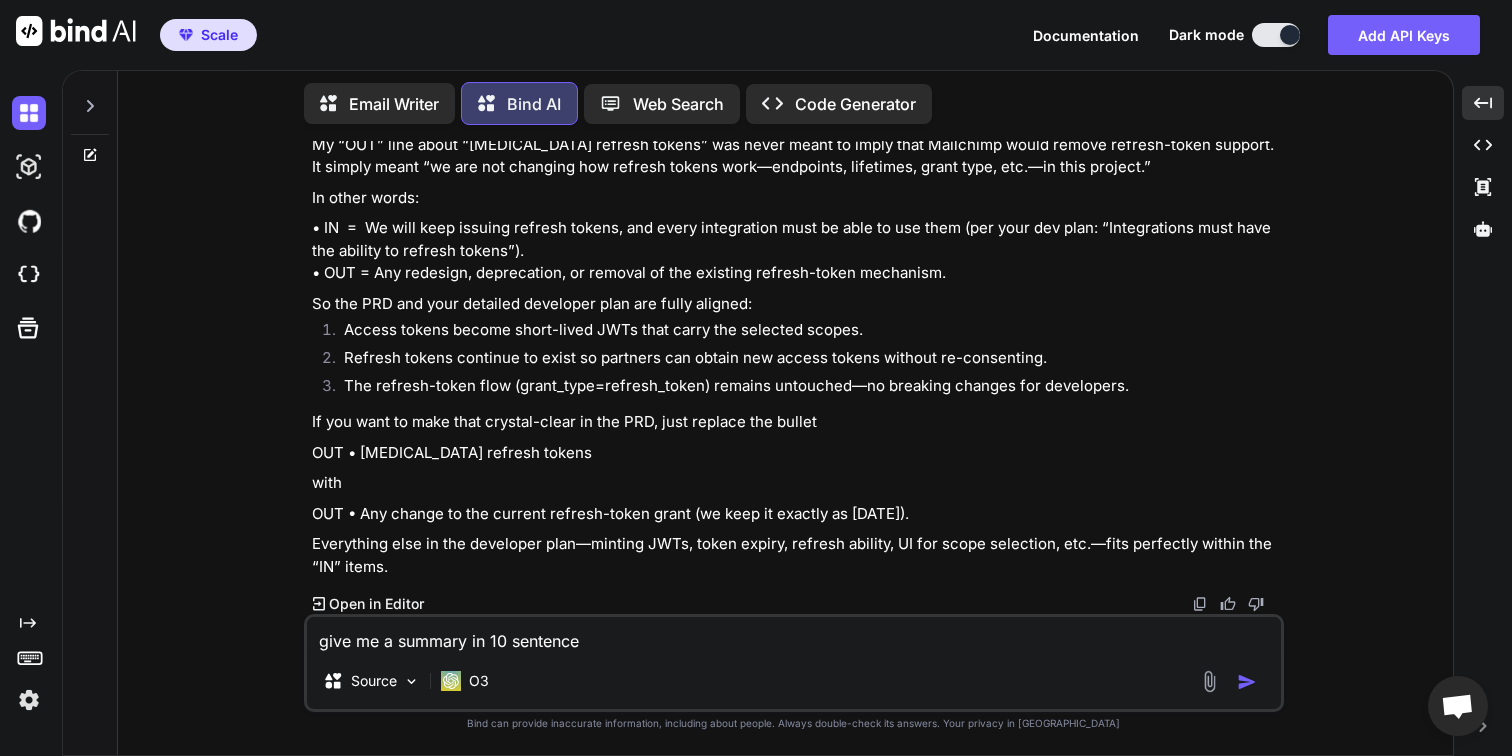 type on "give me a summary in 10 sentences" 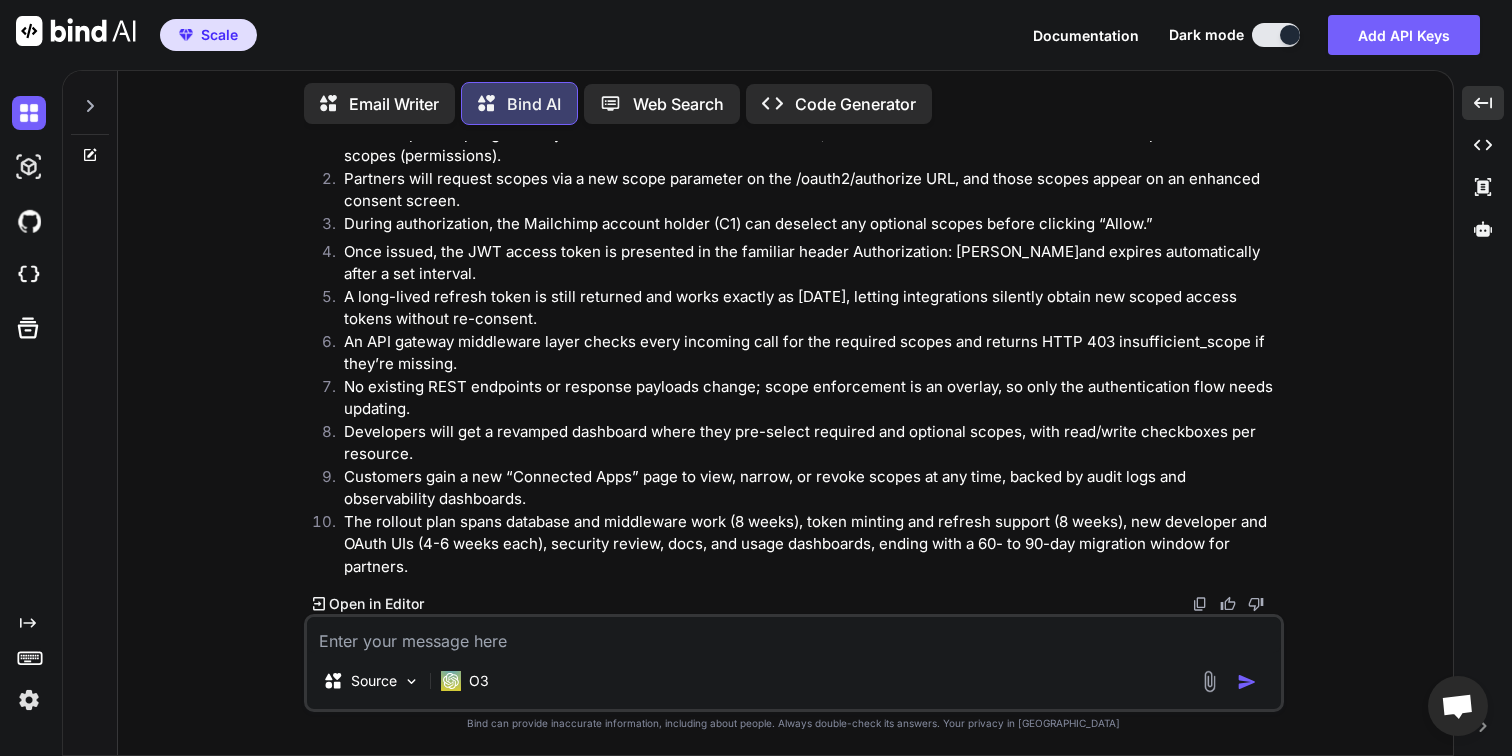 scroll, scrollTop: 19341, scrollLeft: 0, axis: vertical 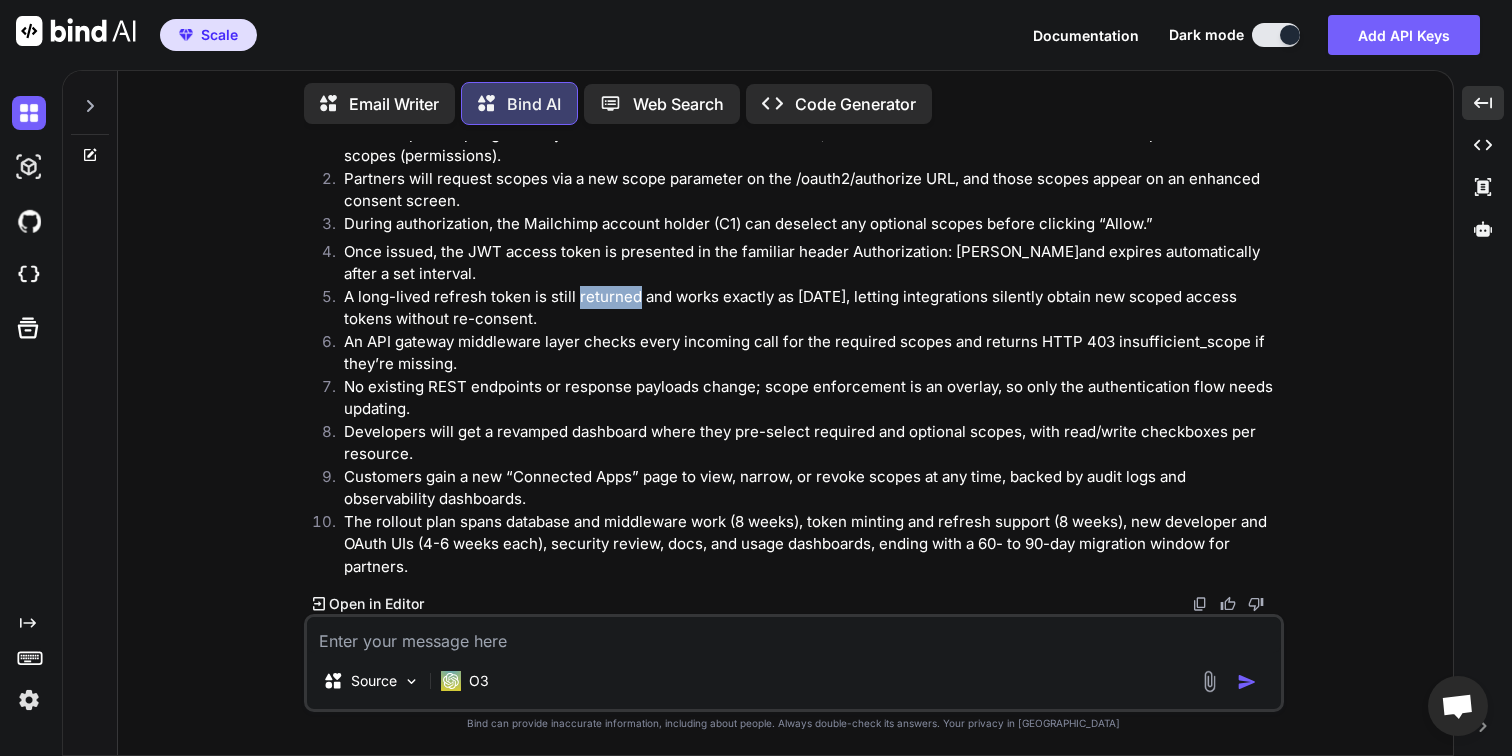 click on "A long-lived refresh token is still returned and works exactly as [DATE], letting integrations silently obtain new scoped access tokens without re-consent." at bounding box center [804, 308] 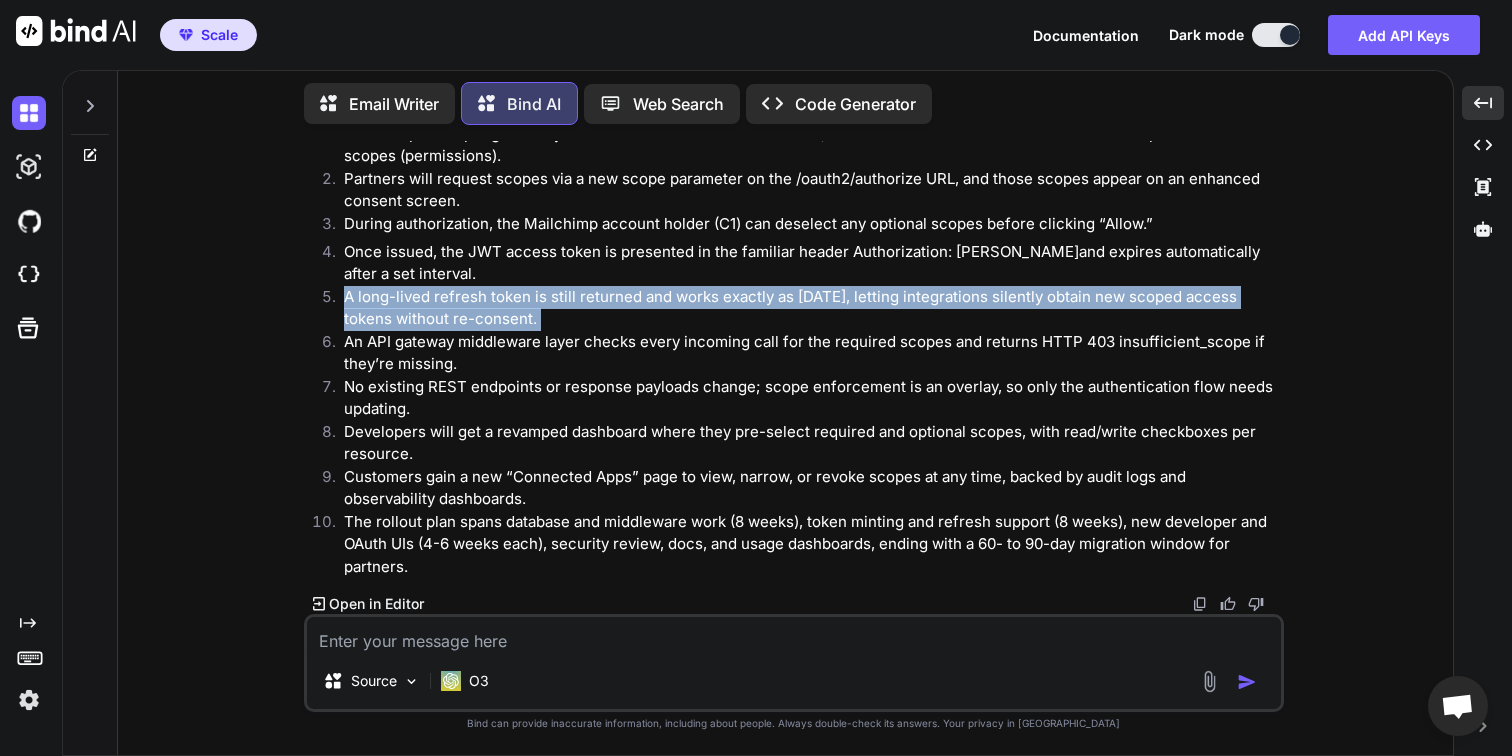 click on "A long-lived refresh token is still returned and works exactly as [DATE], letting integrations silently obtain new scoped access tokens without re-consent." at bounding box center (804, 308) 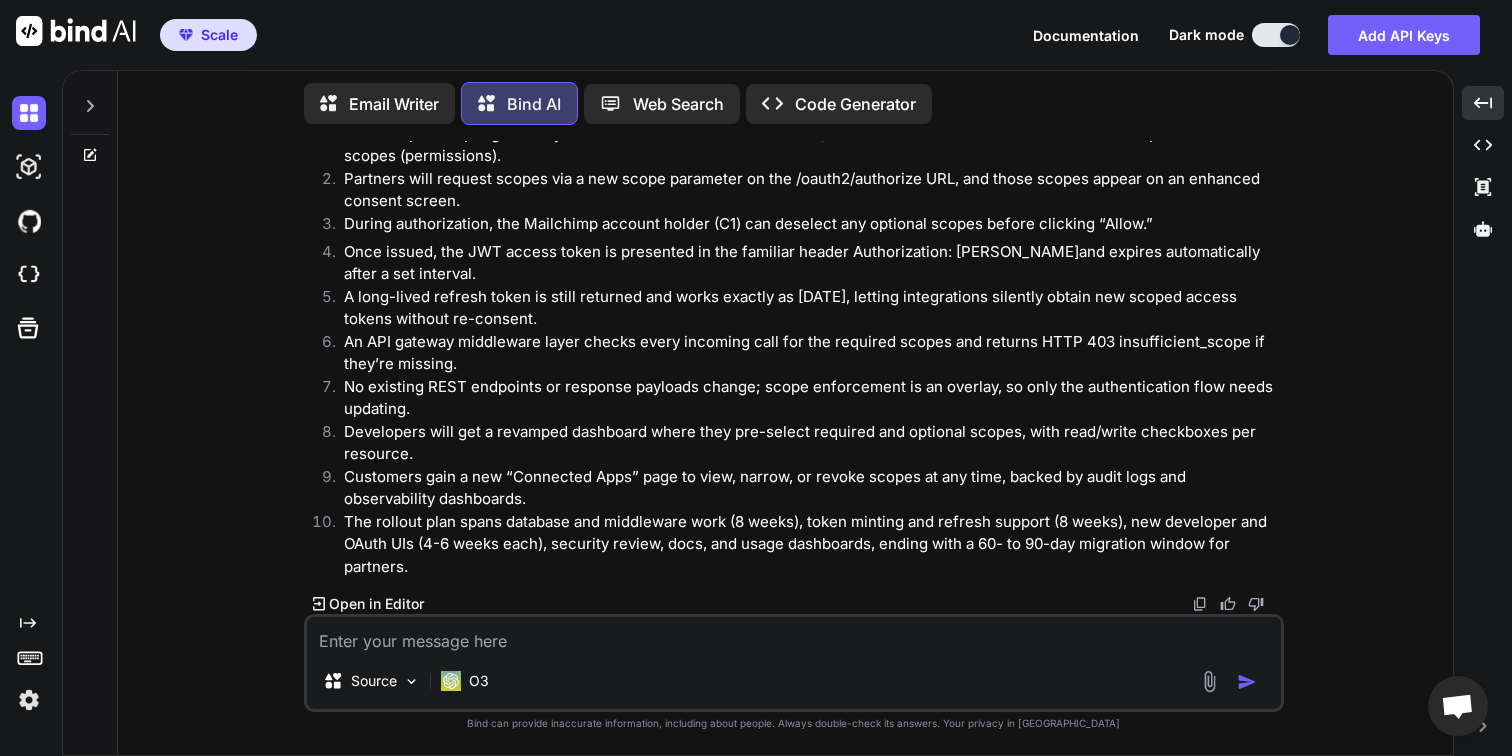 click on "No existing REST endpoints or response payloads change; scope enforcement is an overlay, so only the authentication flow needs updating." at bounding box center [804, 398] 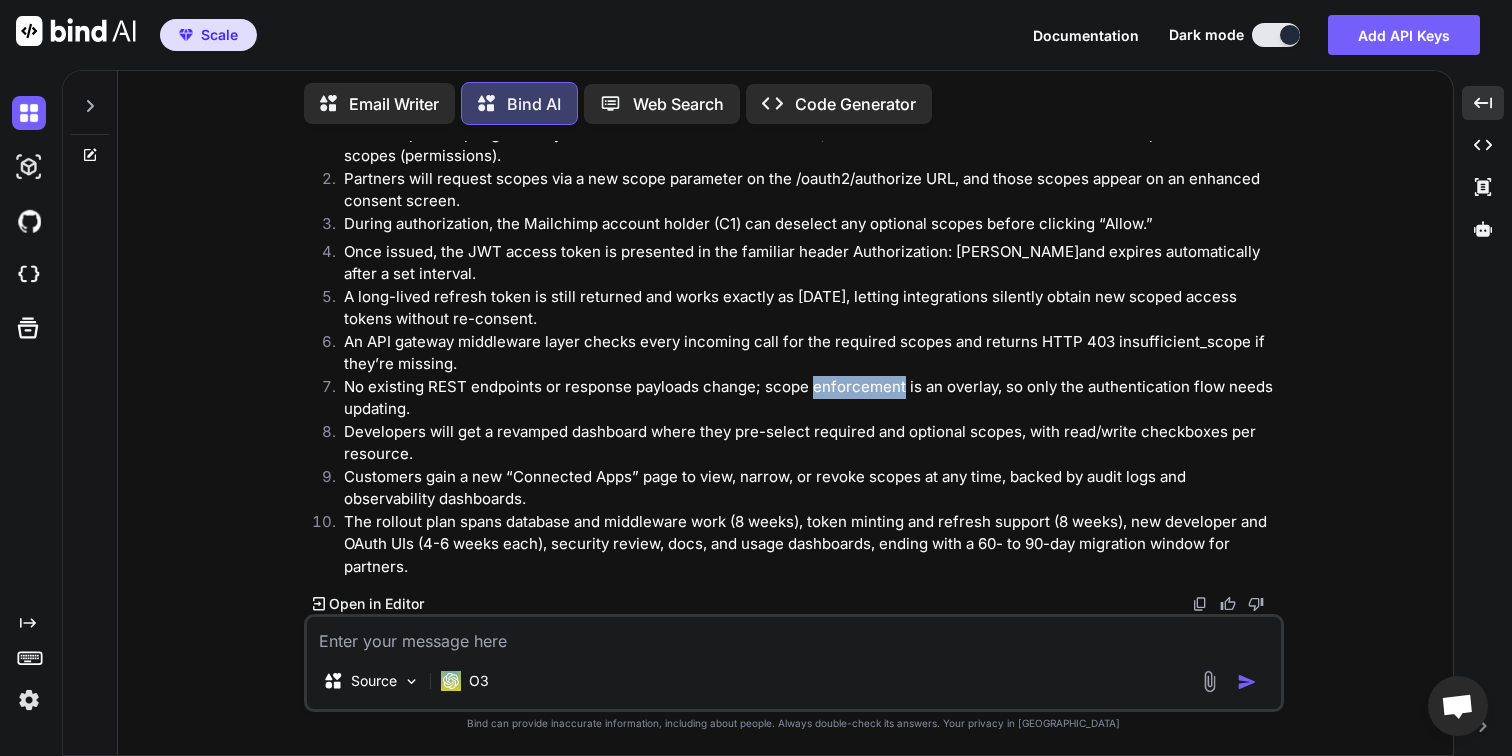 click on "No existing REST endpoints or response payloads change; scope enforcement is an overlay, so only the authentication flow needs updating." at bounding box center [804, 398] 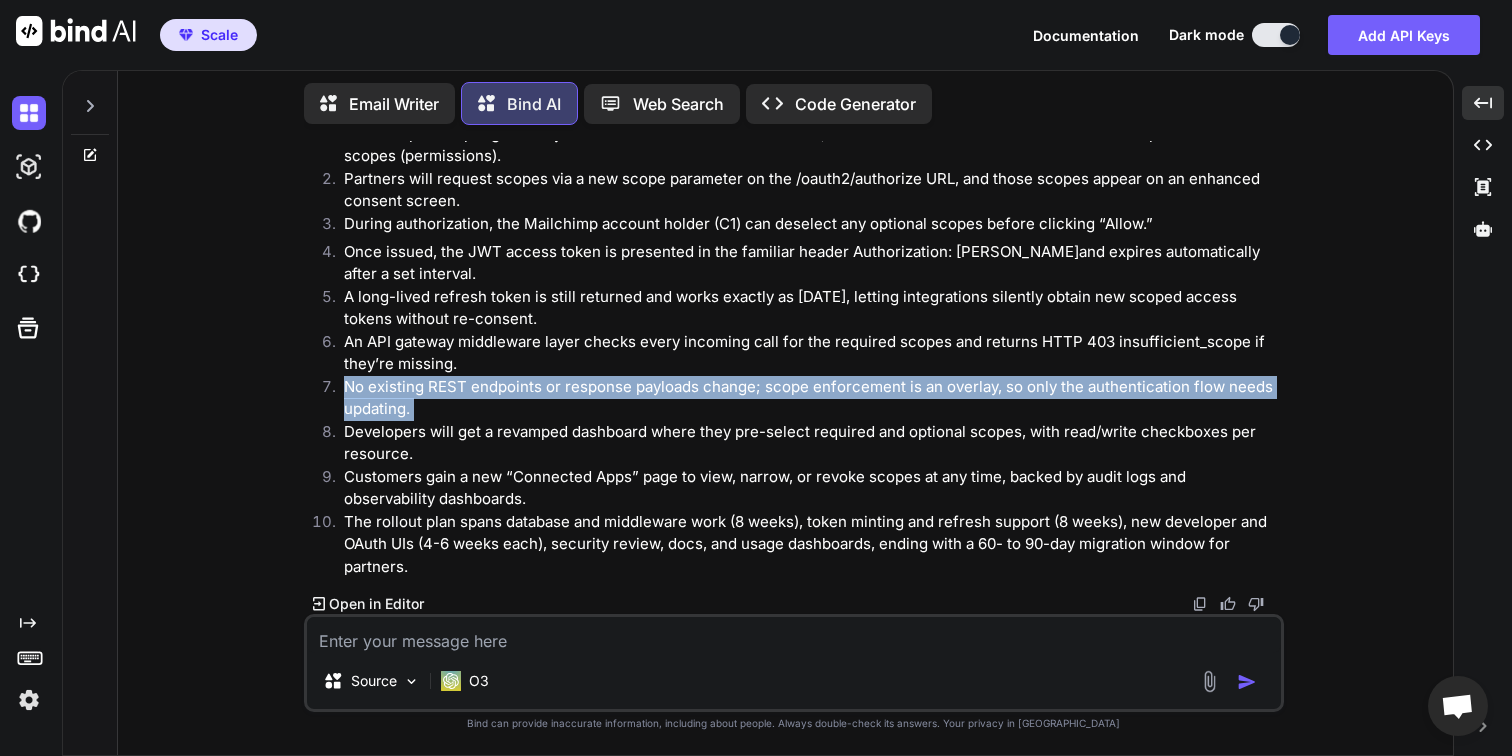 click on "No existing REST endpoints or response payloads change; scope enforcement is an overlay, so only the authentication flow needs updating." at bounding box center [804, 398] 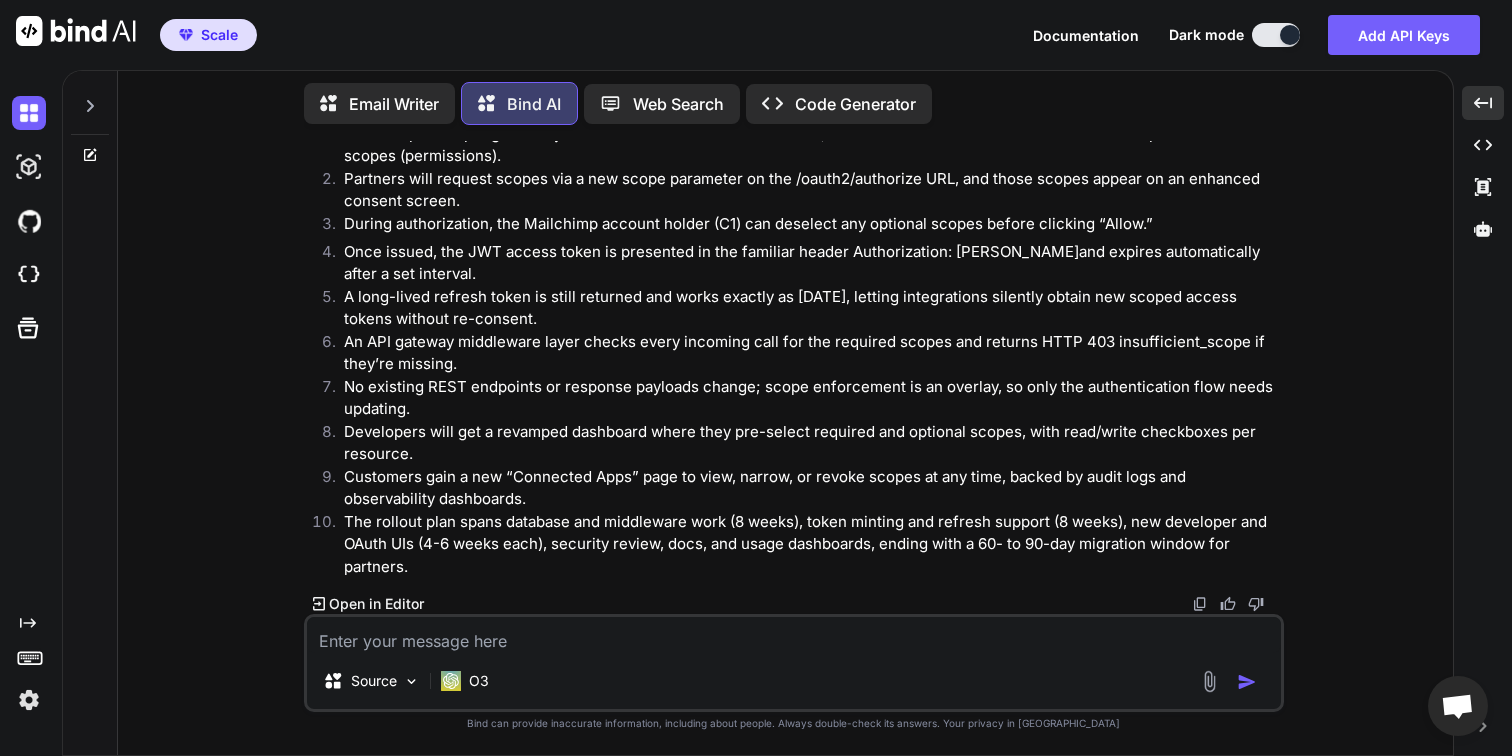 click on "Developers will get a revamped dashboard where they pre-select required and optional scopes, with read/write checkboxes per resource." at bounding box center [804, 443] 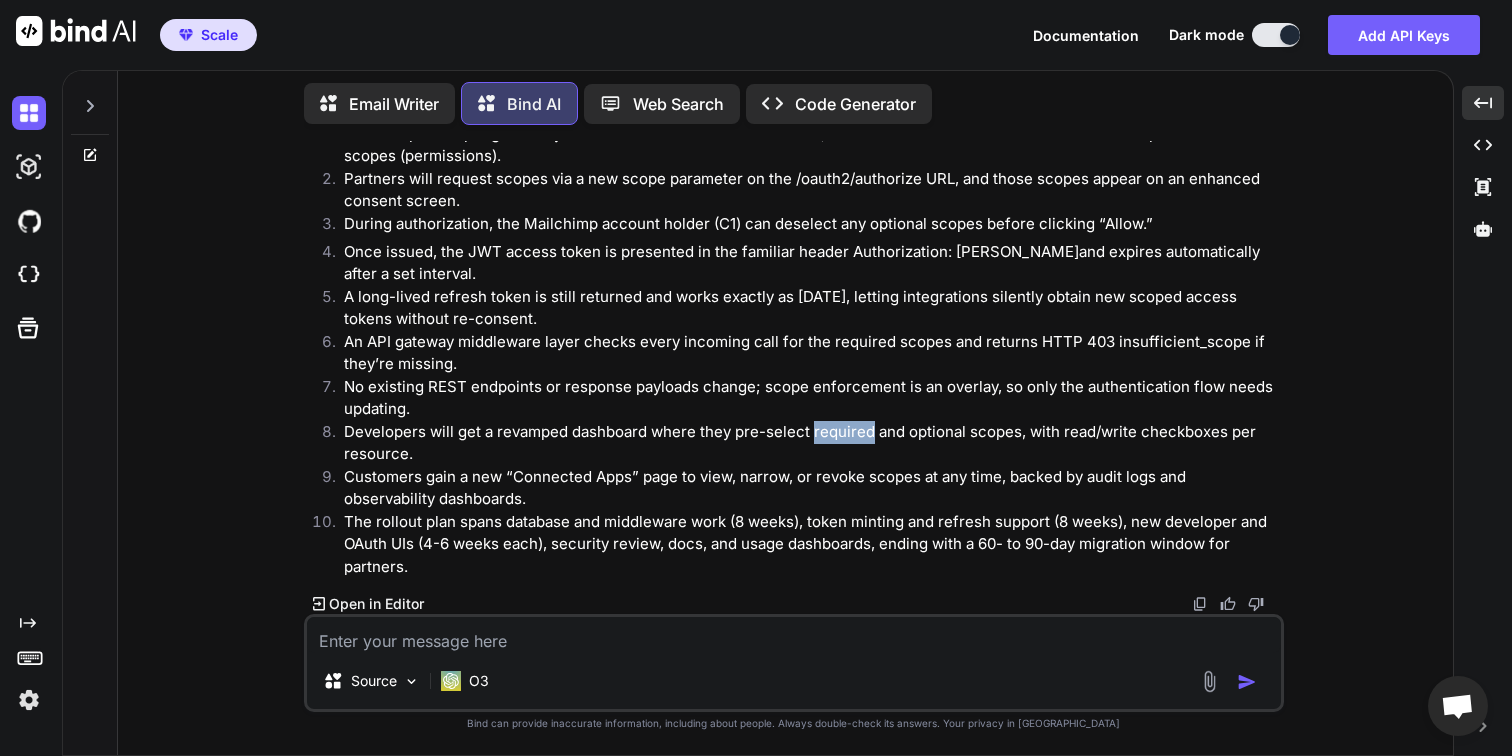 click on "Developers will get a revamped dashboard where they pre-select required and optional scopes, with read/write checkboxes per resource." at bounding box center (804, 443) 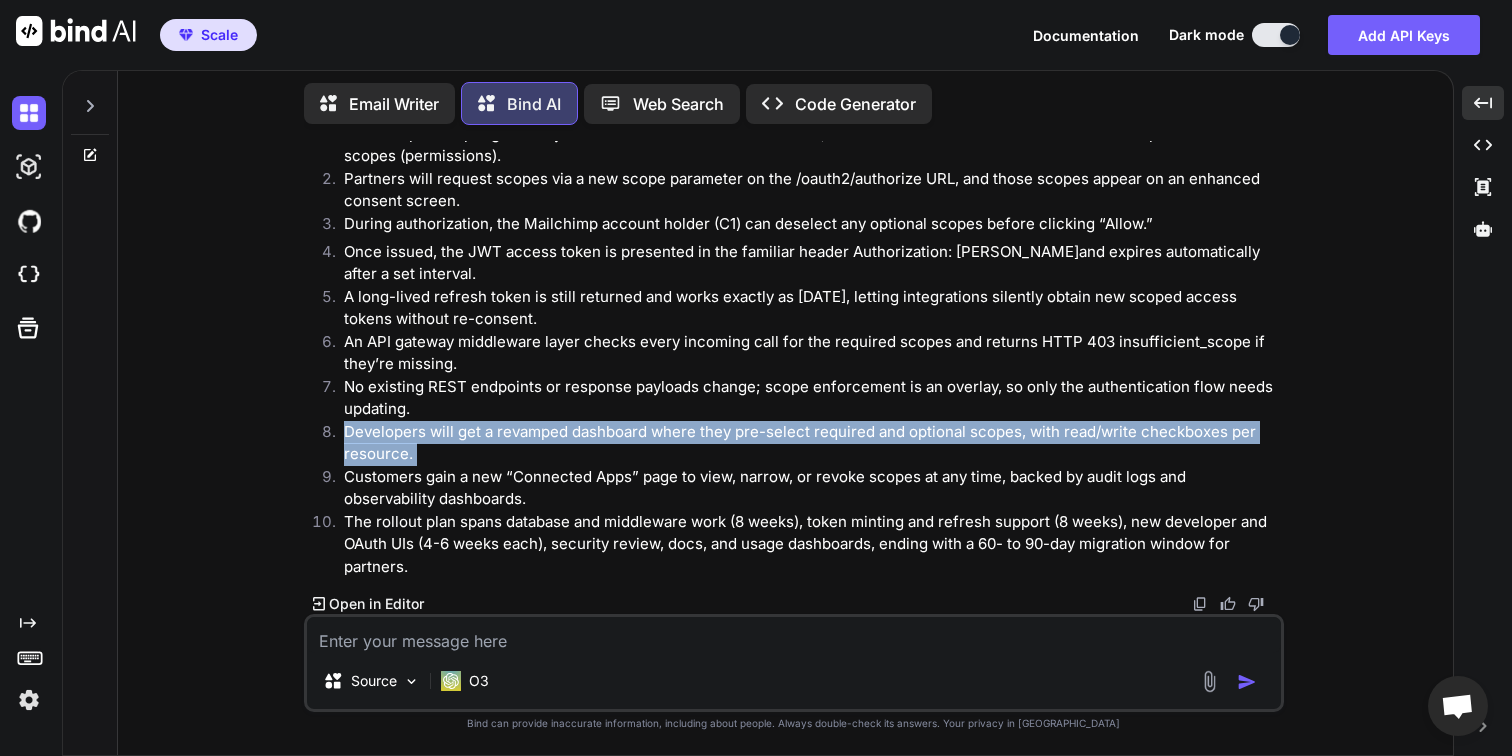 click on "Developers will get a revamped dashboard where they pre-select required and optional scopes, with read/write checkboxes per resource." at bounding box center (804, 443) 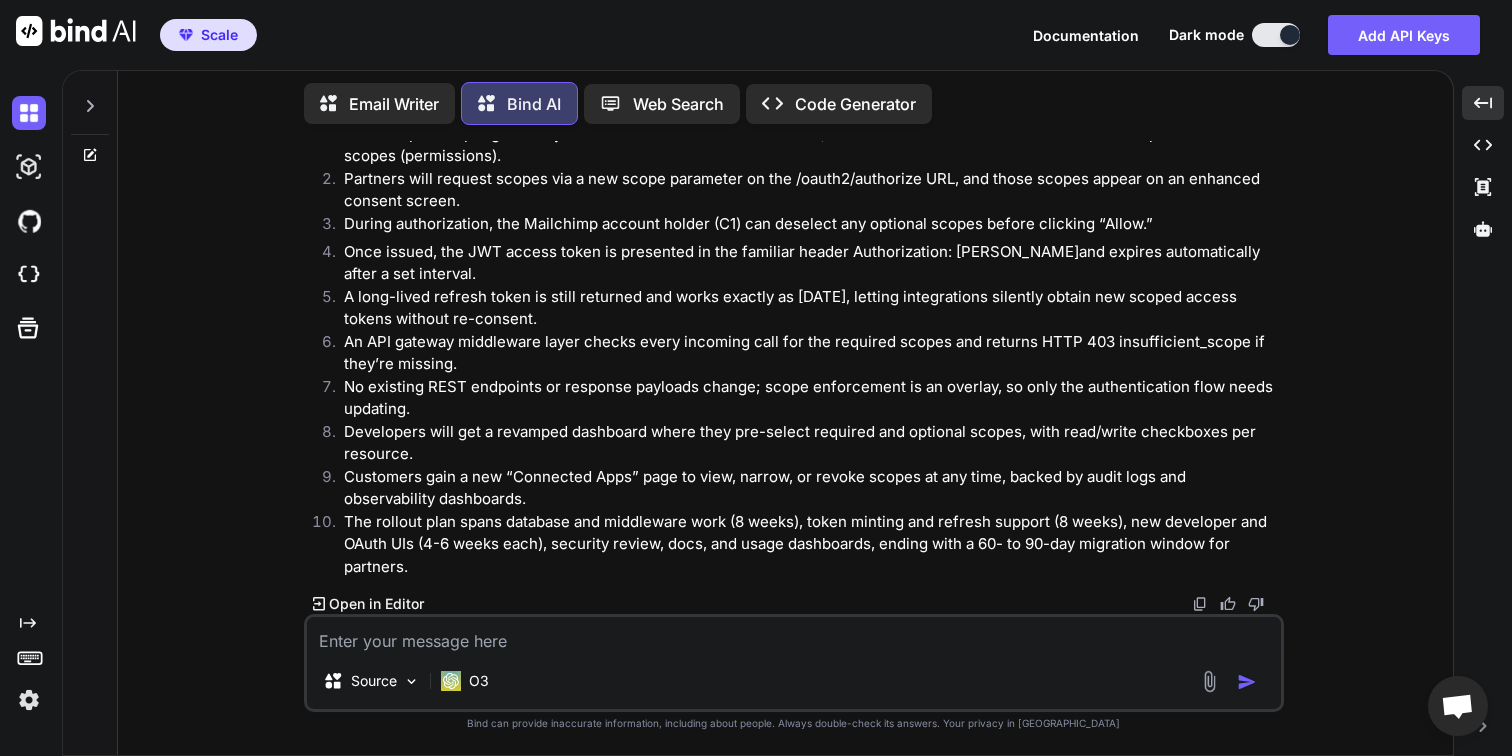 click on "Partners will request scopes via a new scope parameter on the /oauth2/authorize URL, and those scopes appear on an enhanced consent screen." at bounding box center [804, 190] 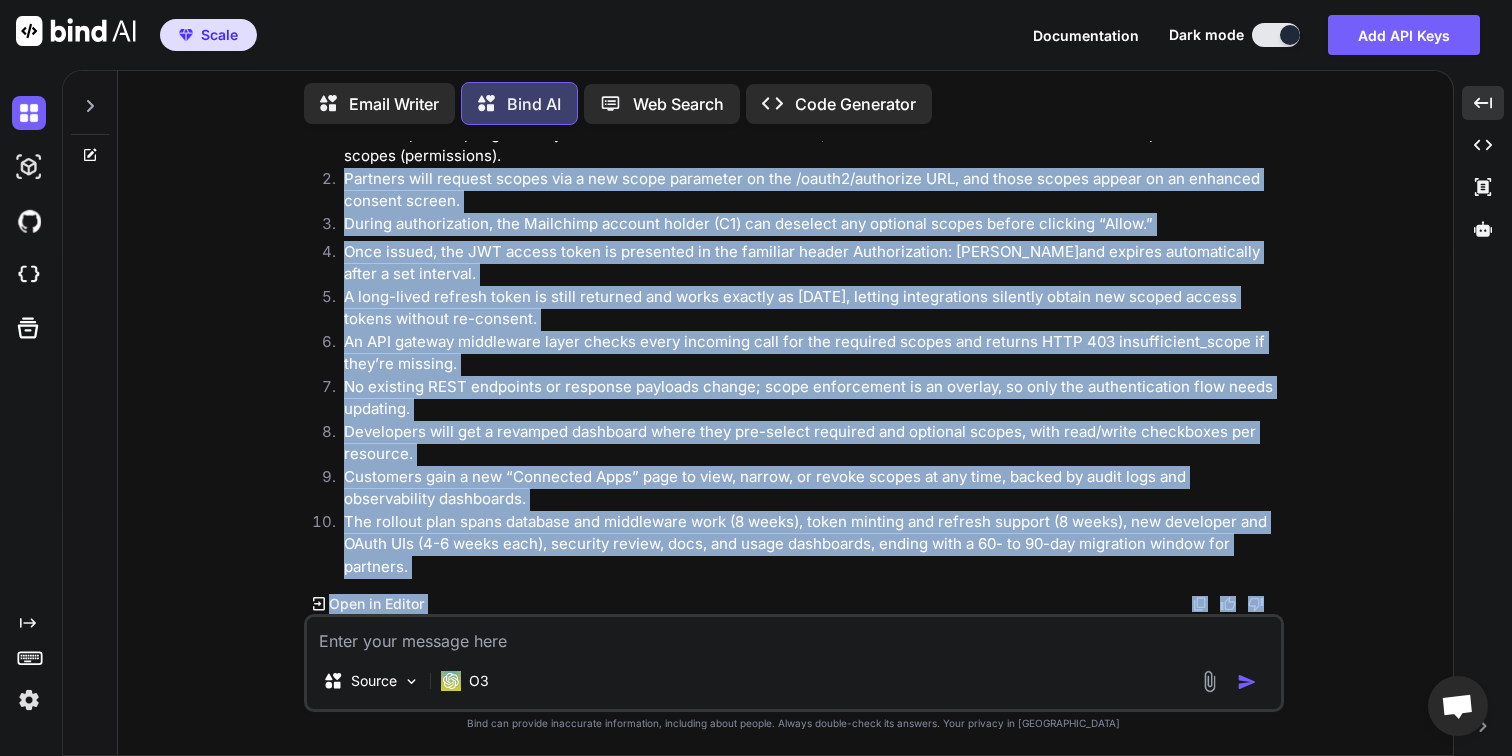 scroll, scrollTop: 19413, scrollLeft: 0, axis: vertical 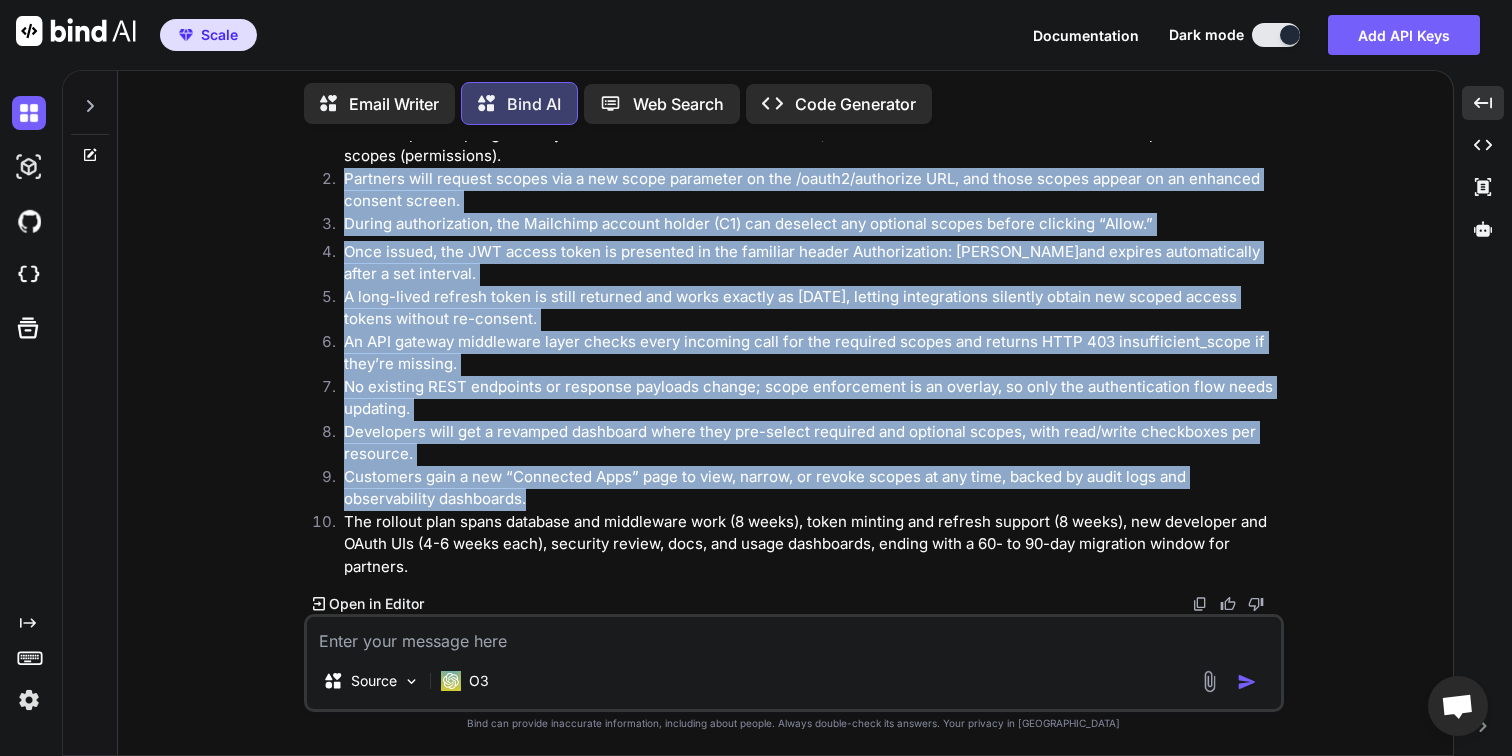 drag, startPoint x: 344, startPoint y: 298, endPoint x: 748, endPoint y: 506, distance: 454.4007 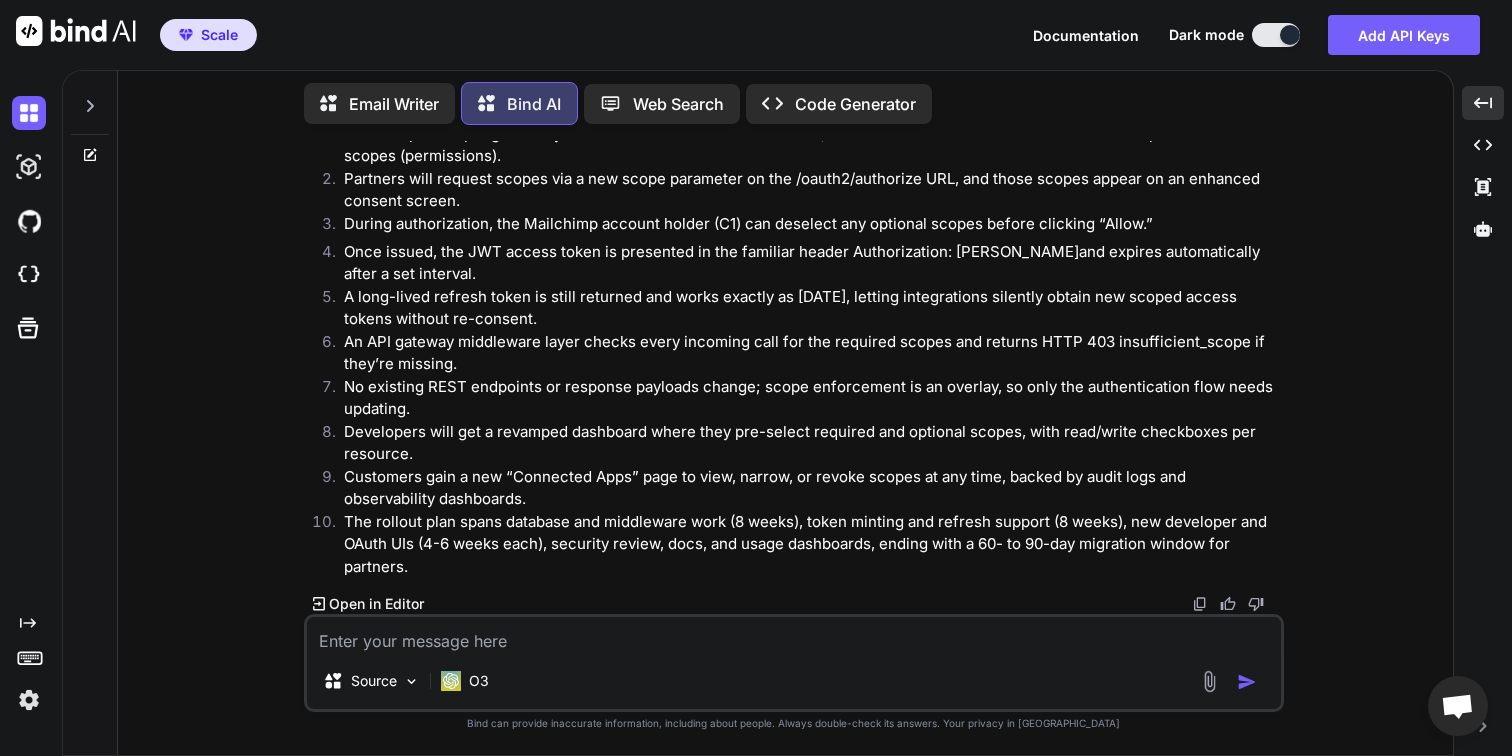 click at bounding box center [794, 635] 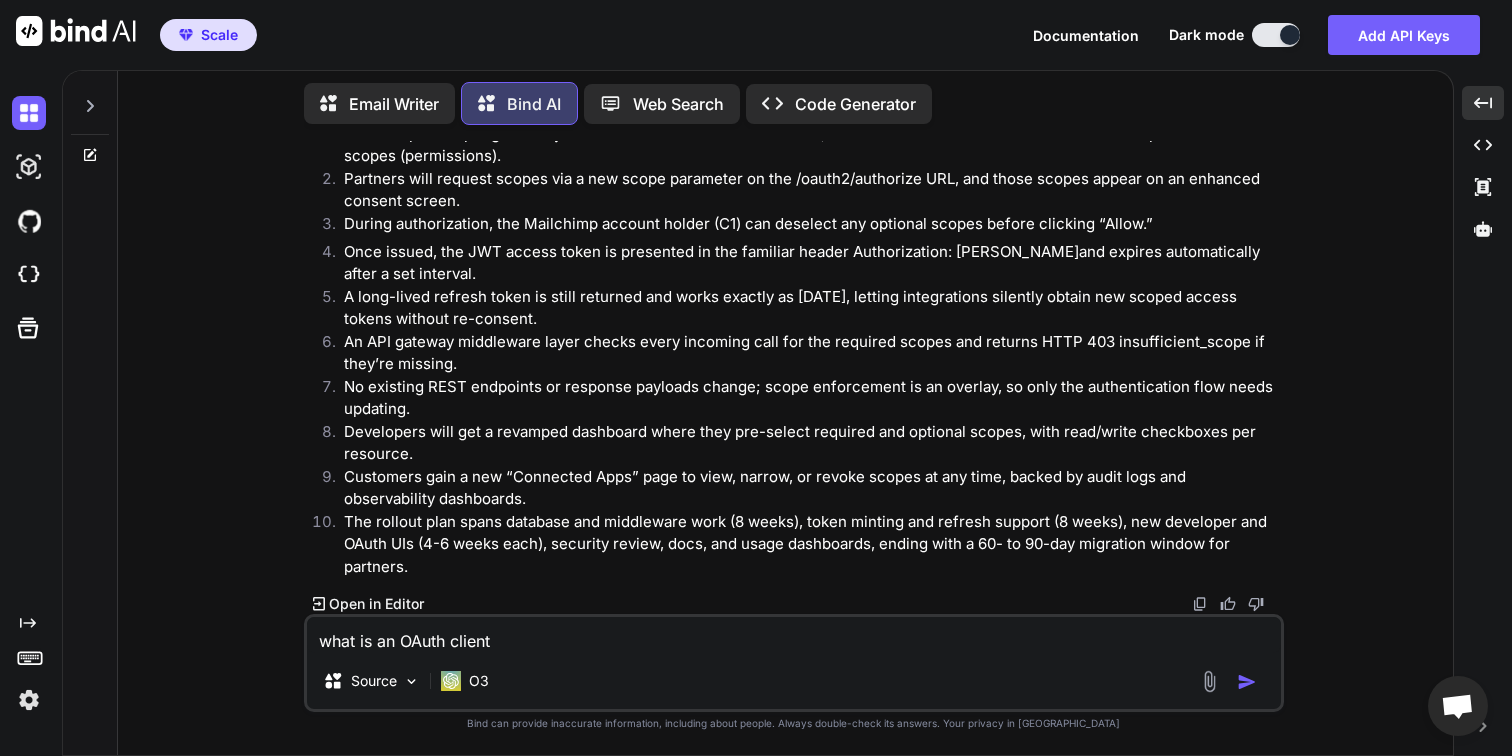 type on "what is an OAuth client?" 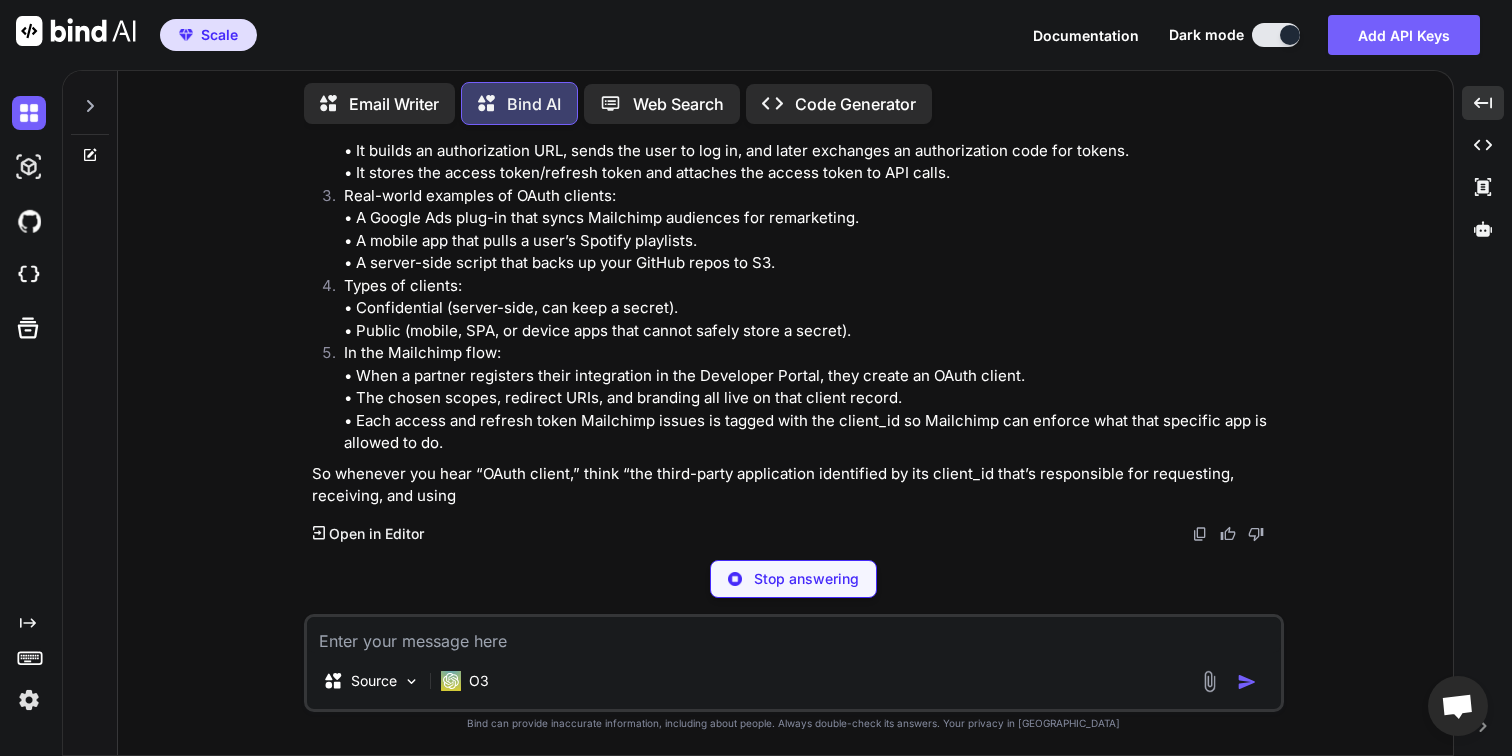 scroll, scrollTop: 20258, scrollLeft: 0, axis: vertical 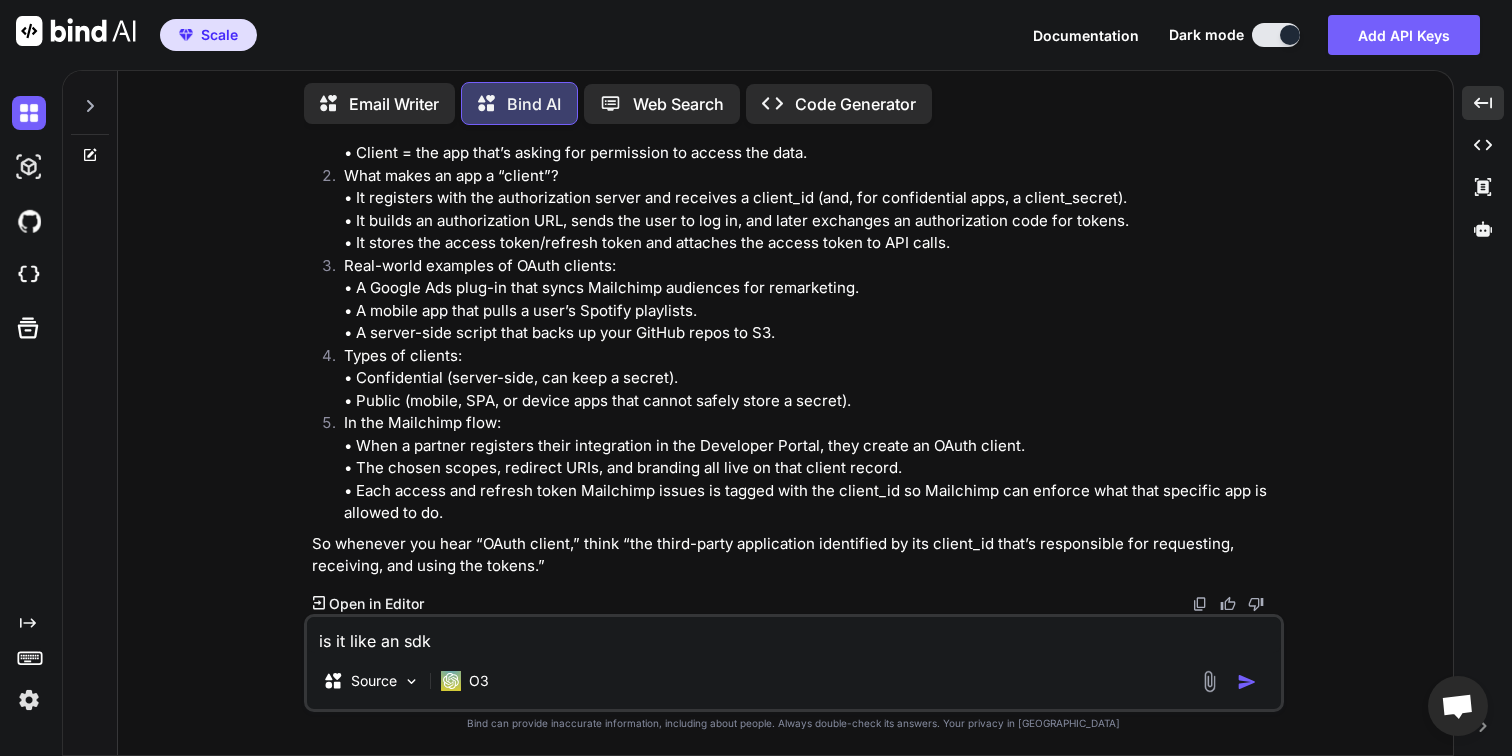 type on "is it like an sdk?" 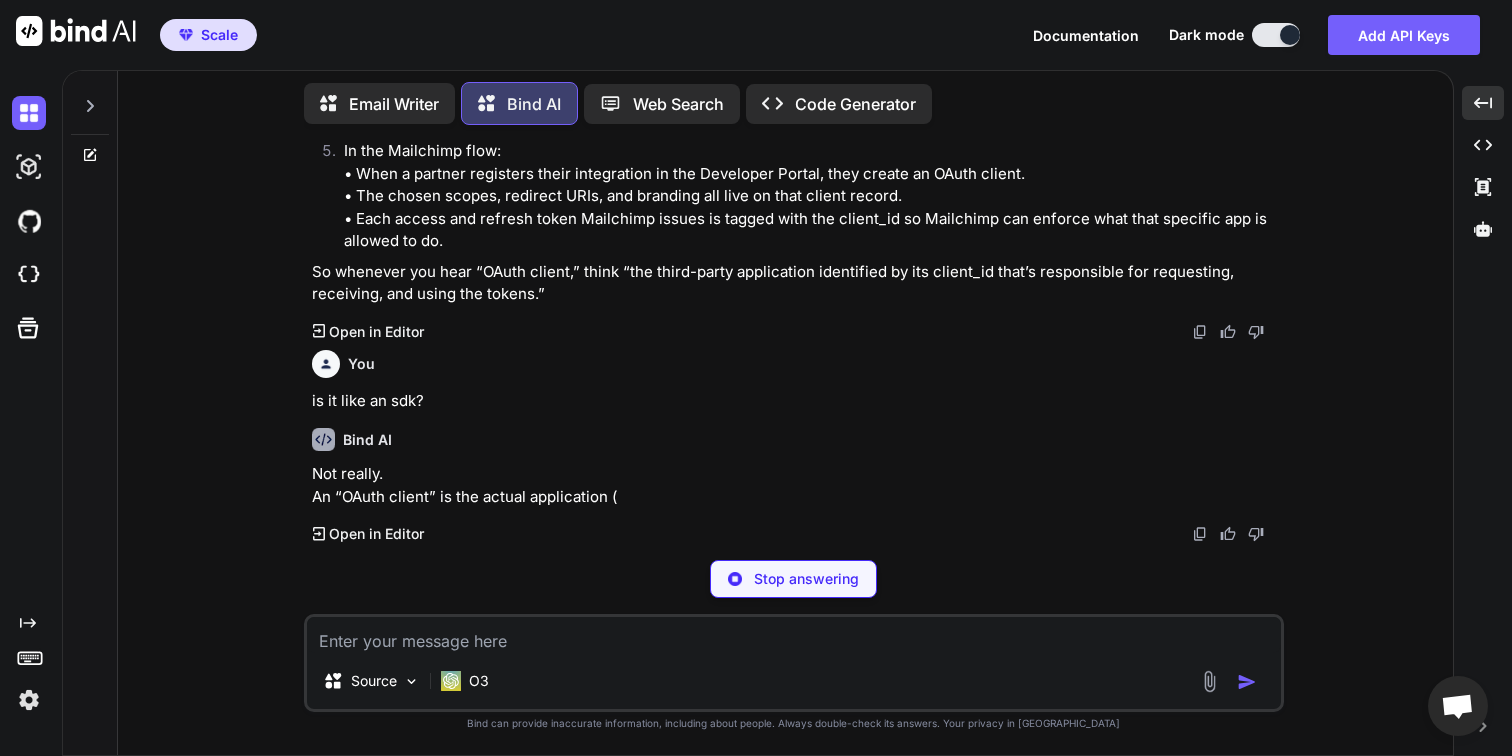 scroll, scrollTop: 20671, scrollLeft: 0, axis: vertical 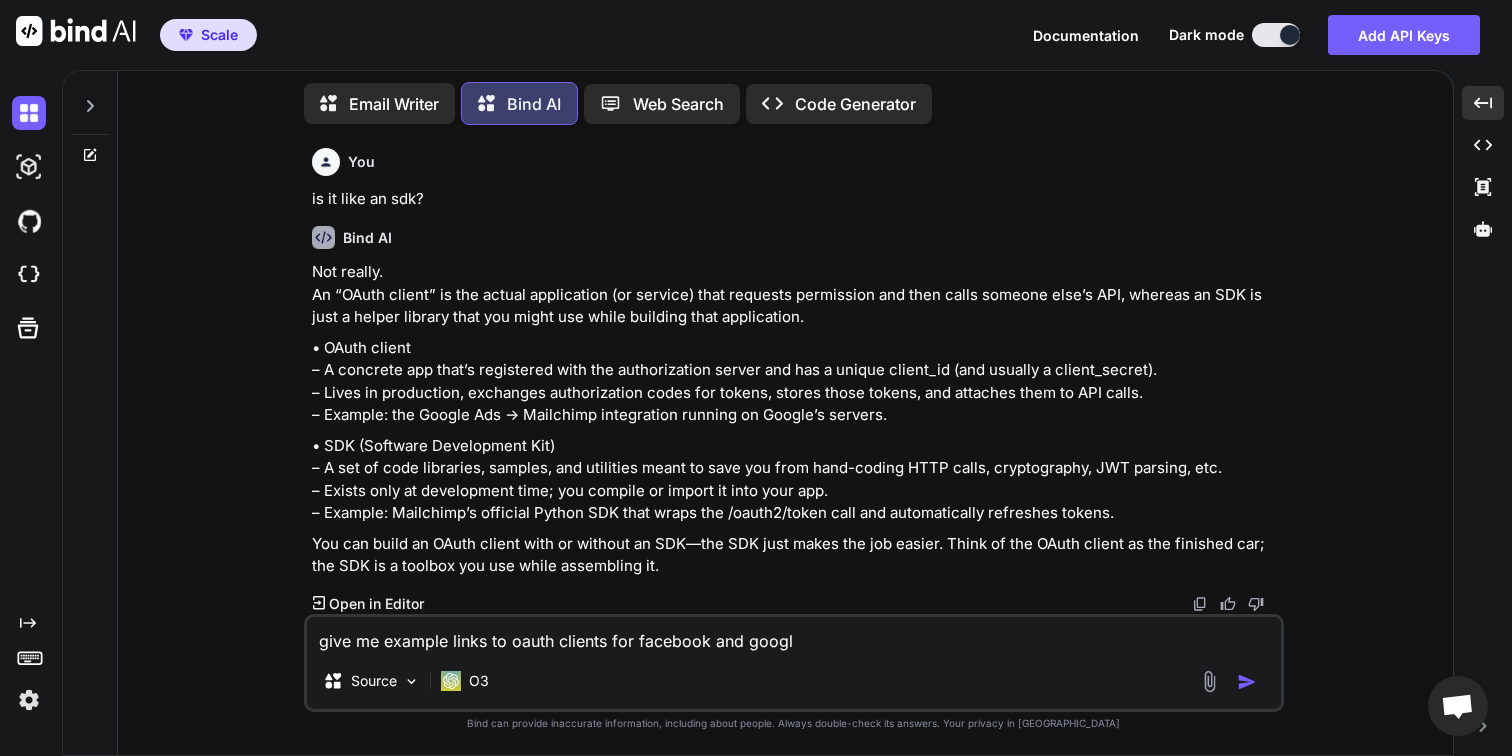 type on "give me example links to oauth clients for facebook and google" 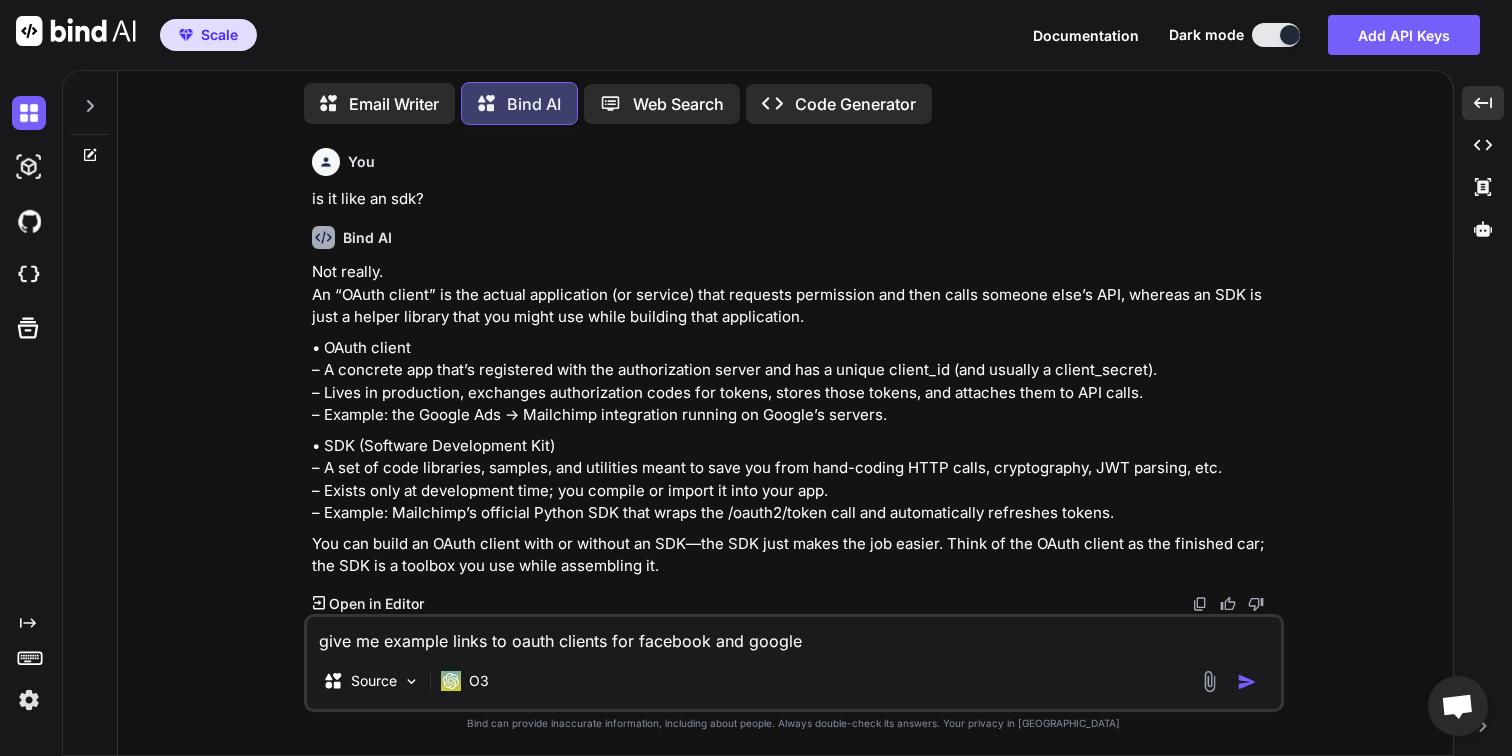 type 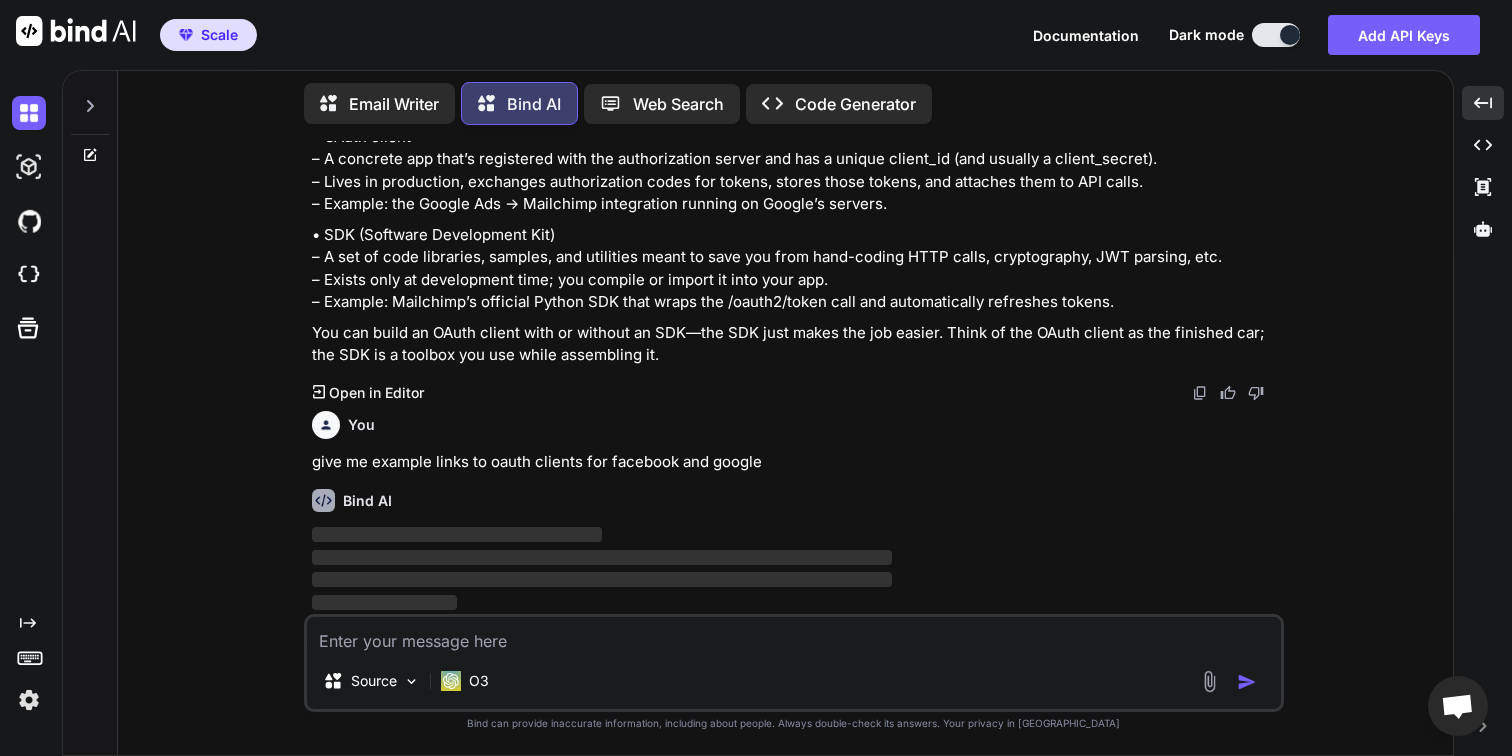scroll, scrollTop: 21303, scrollLeft: 0, axis: vertical 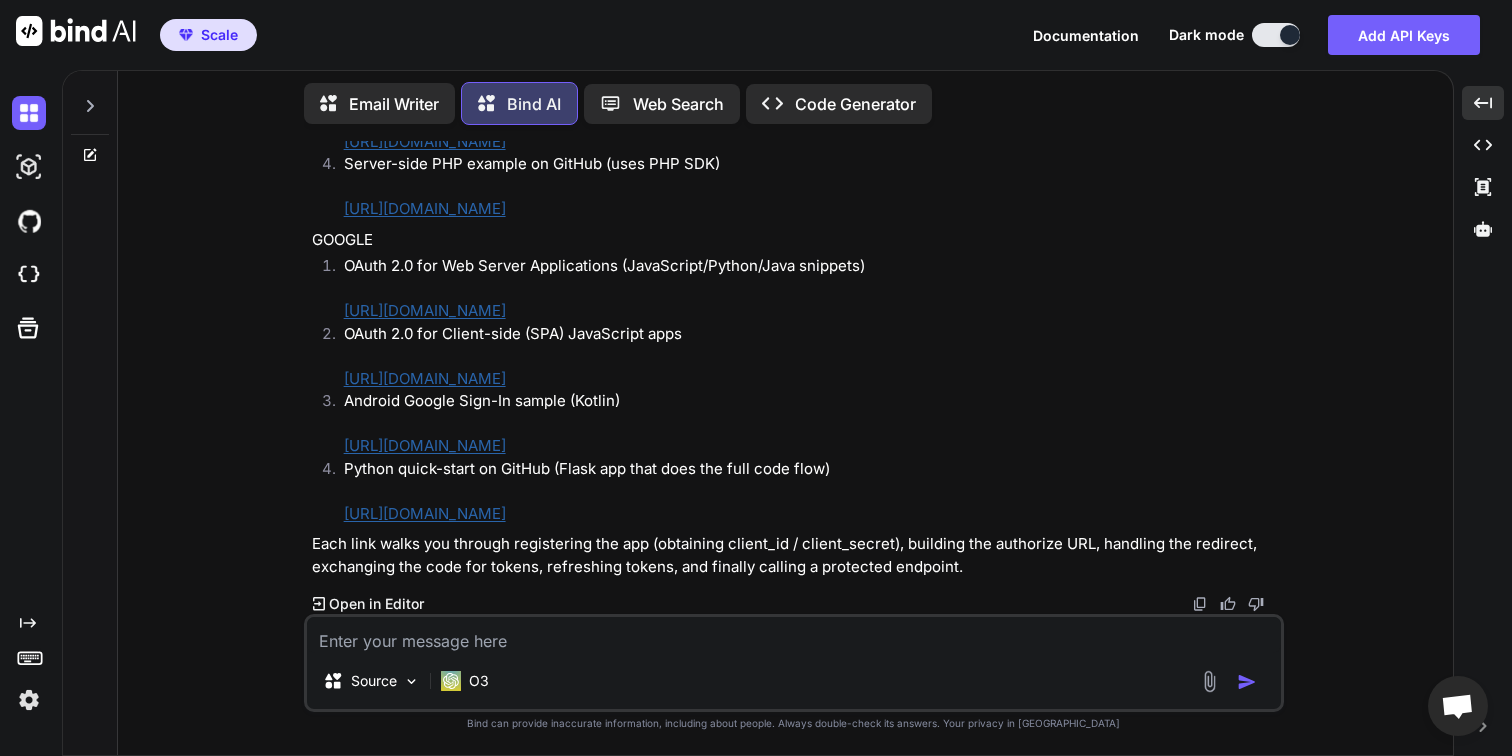 click on "[URL][DOMAIN_NAME]" at bounding box center [425, 310] 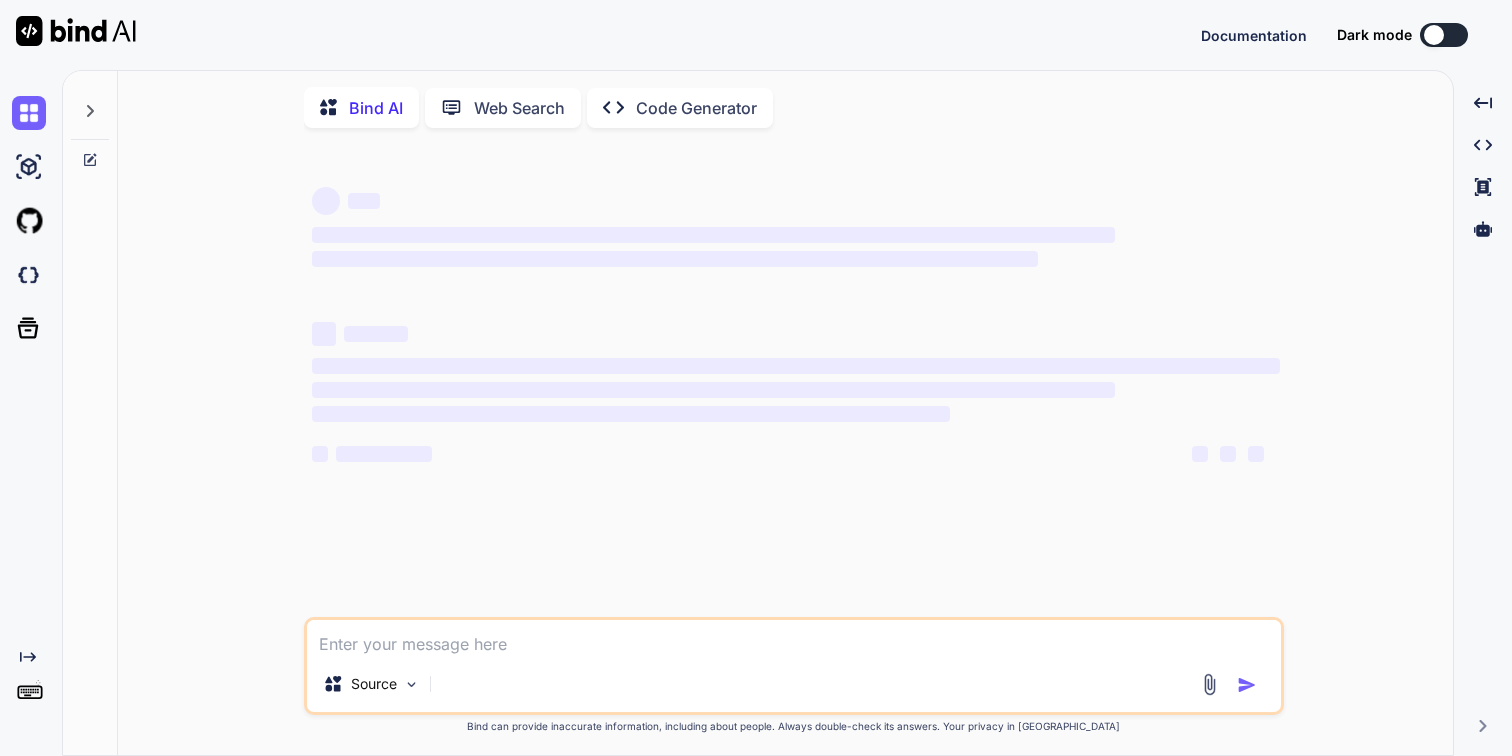 scroll, scrollTop: 0, scrollLeft: 0, axis: both 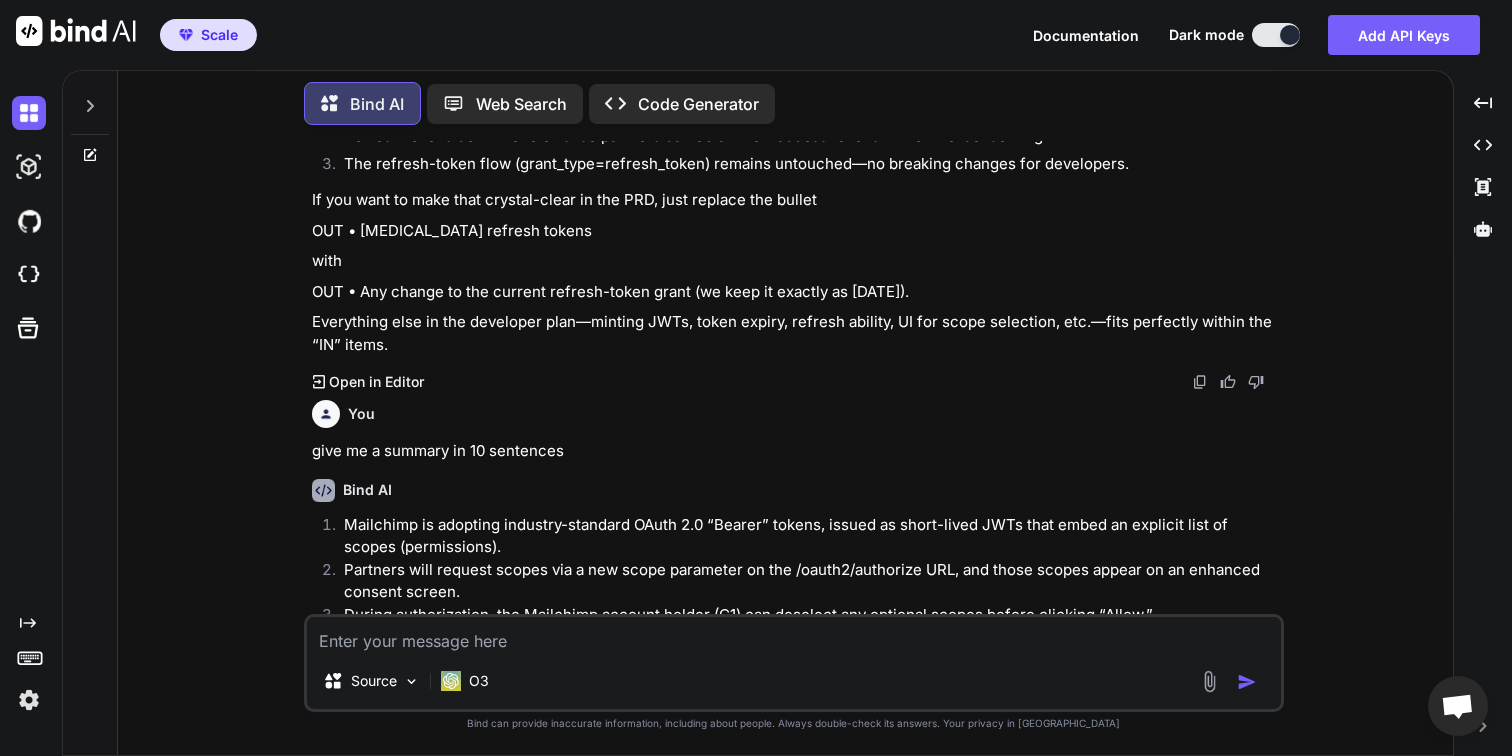 type on "x" 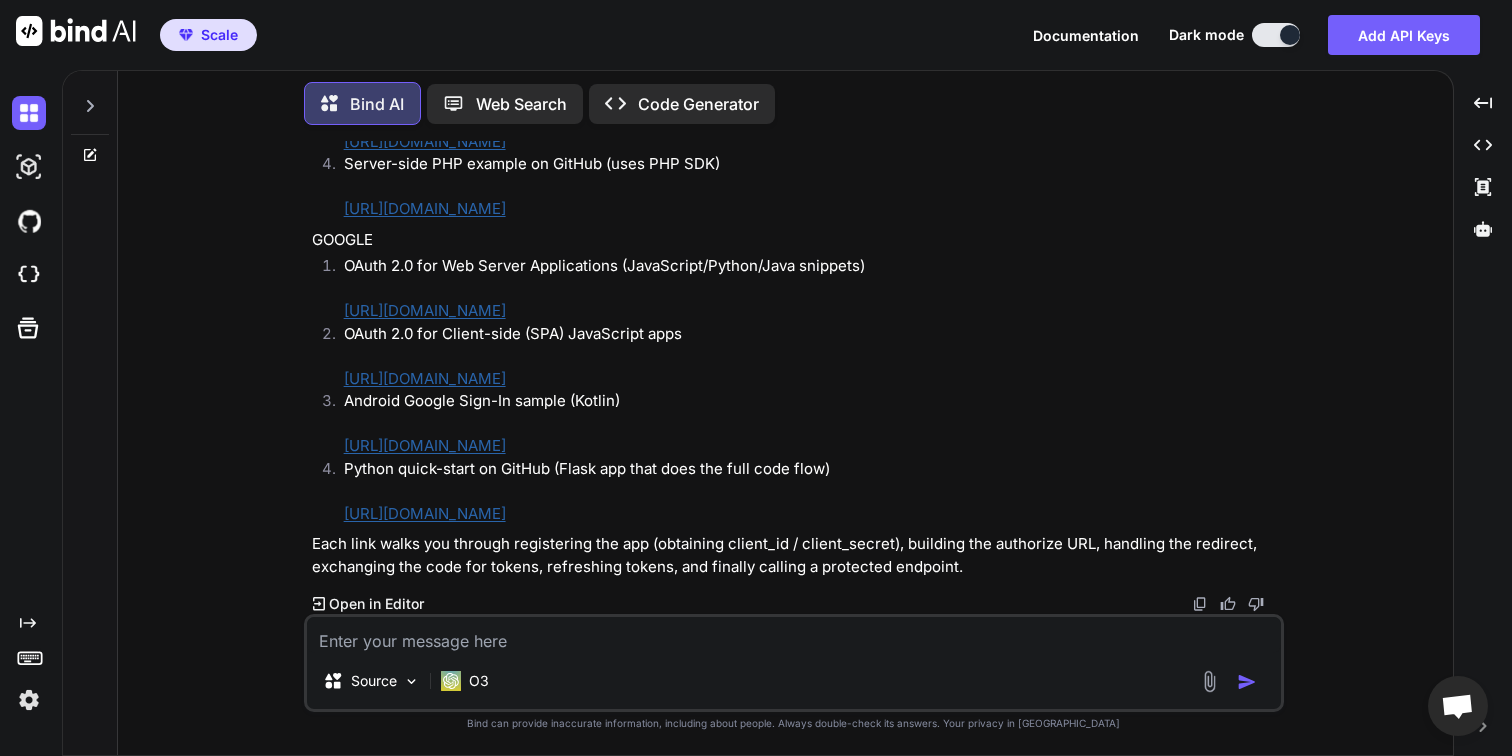 scroll, scrollTop: 6334, scrollLeft: 0, axis: vertical 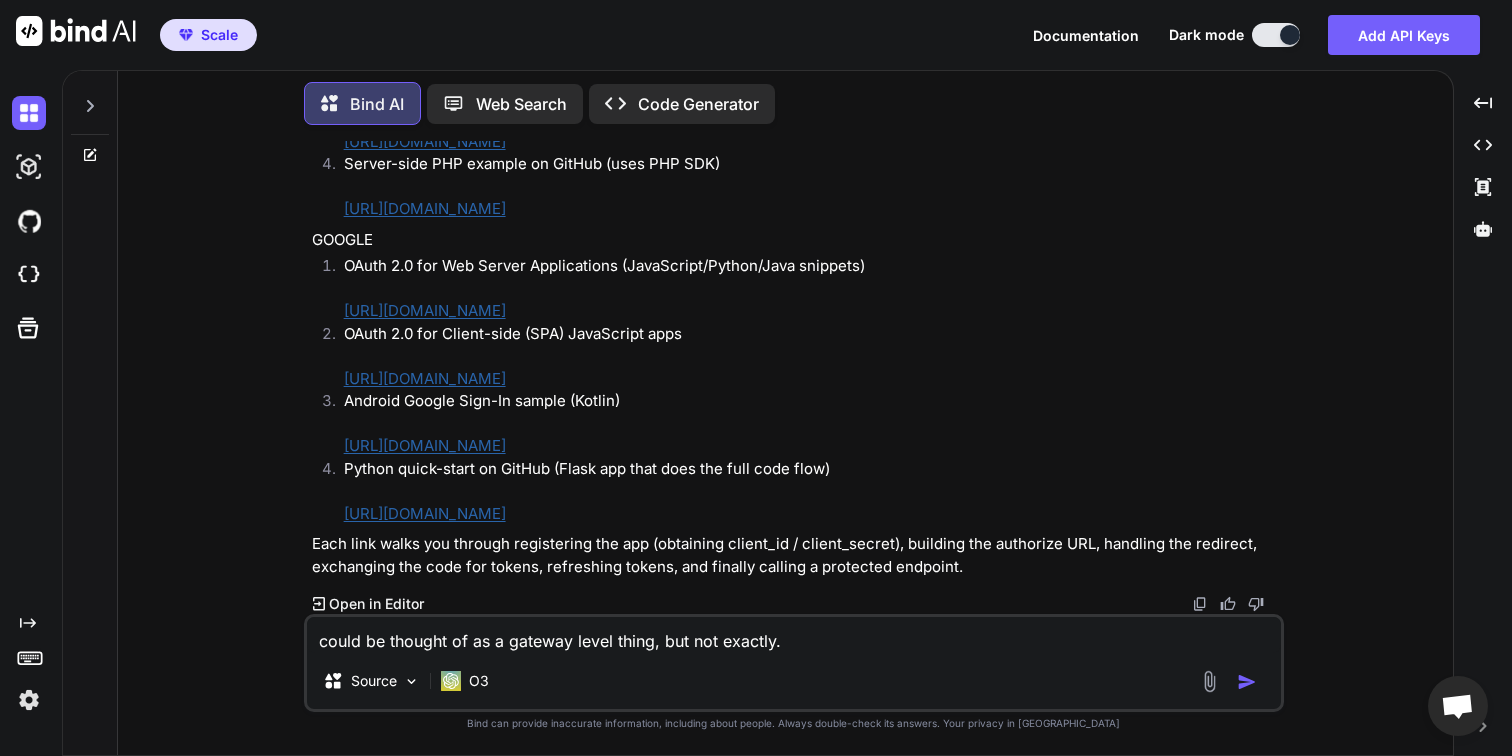 click on "could be thought of as a gateway level thing, but not exactly." at bounding box center [794, 635] 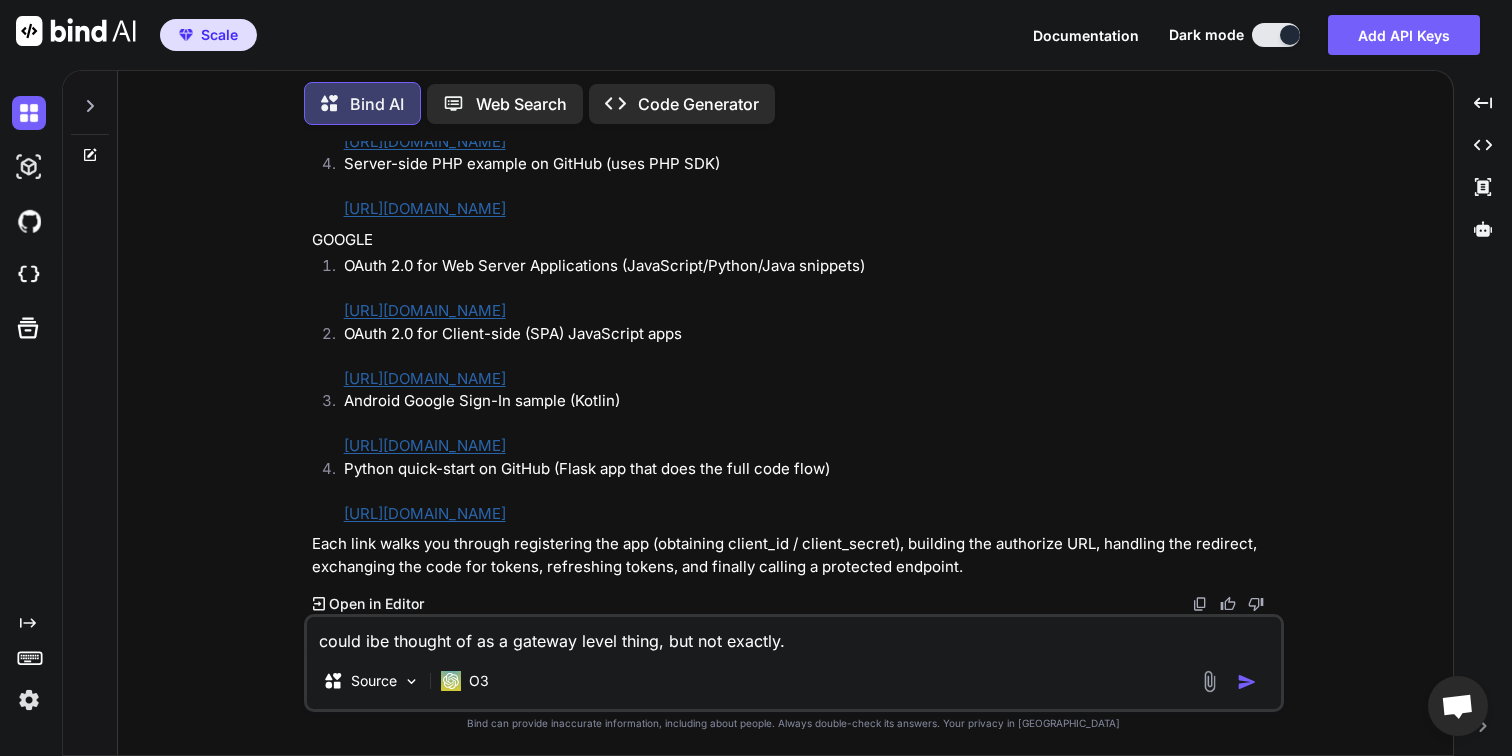 type on "could itbe thought of as a gateway level thing, but not exactly." 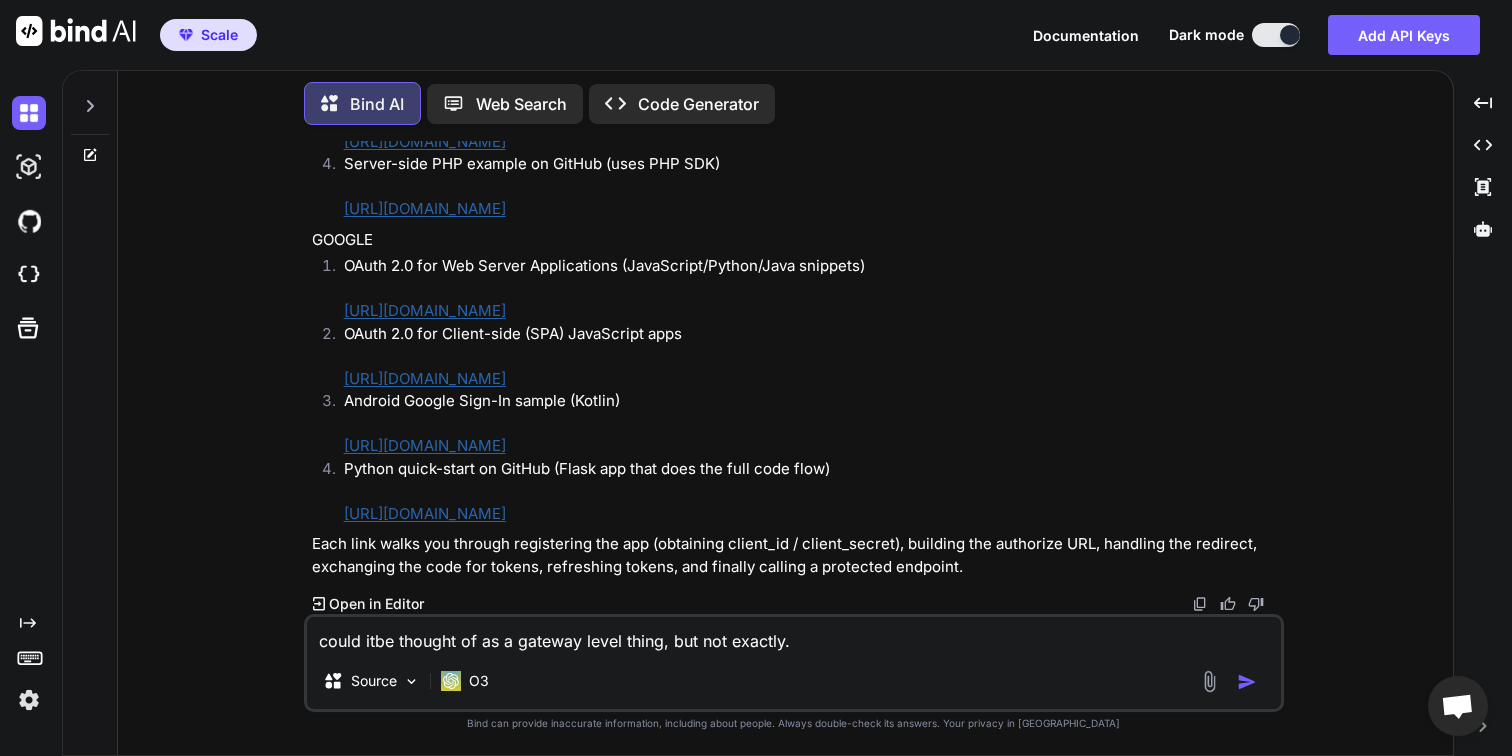 type on "could it be thought of as a gateway level thing, but not exactly." 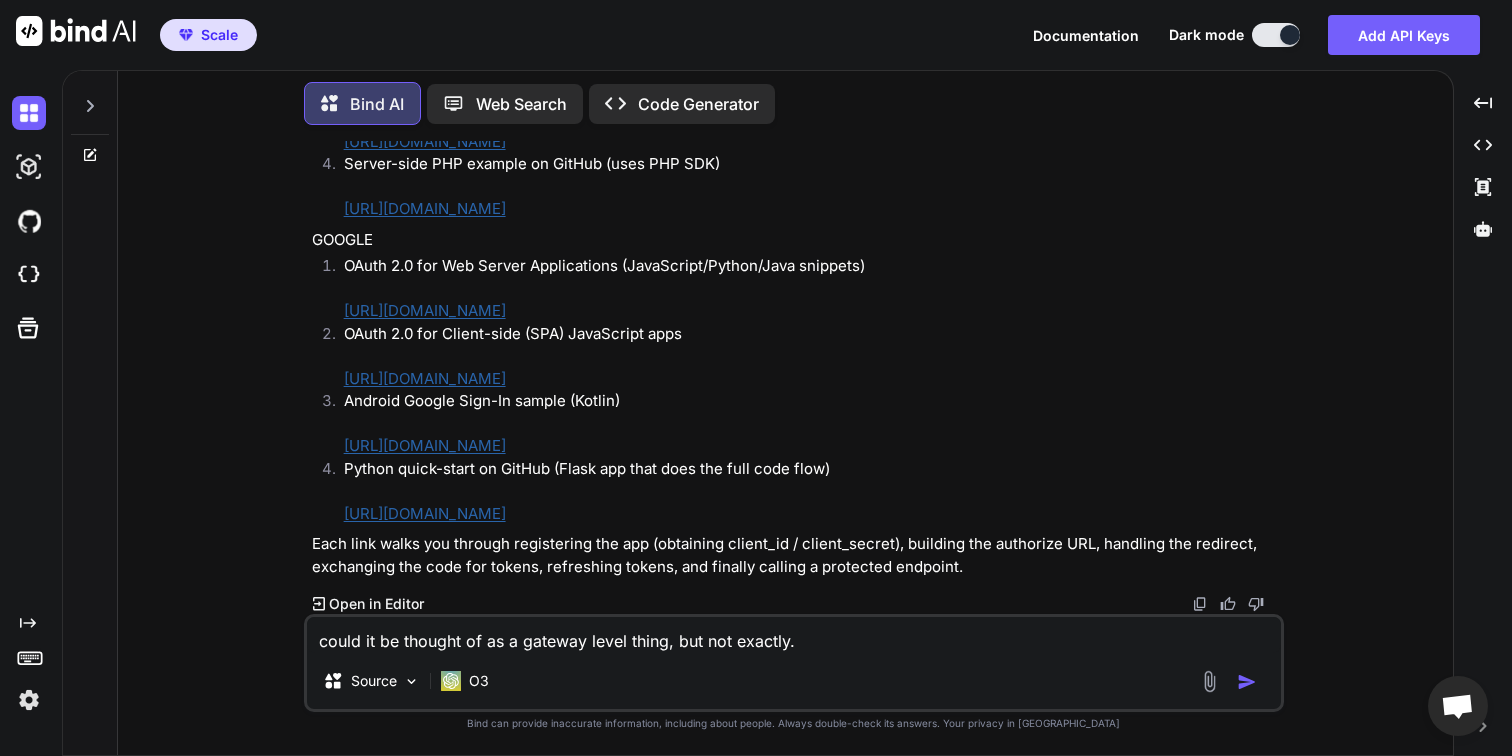 drag, startPoint x: 660, startPoint y: 641, endPoint x: 1084, endPoint y: 639, distance: 424.00473 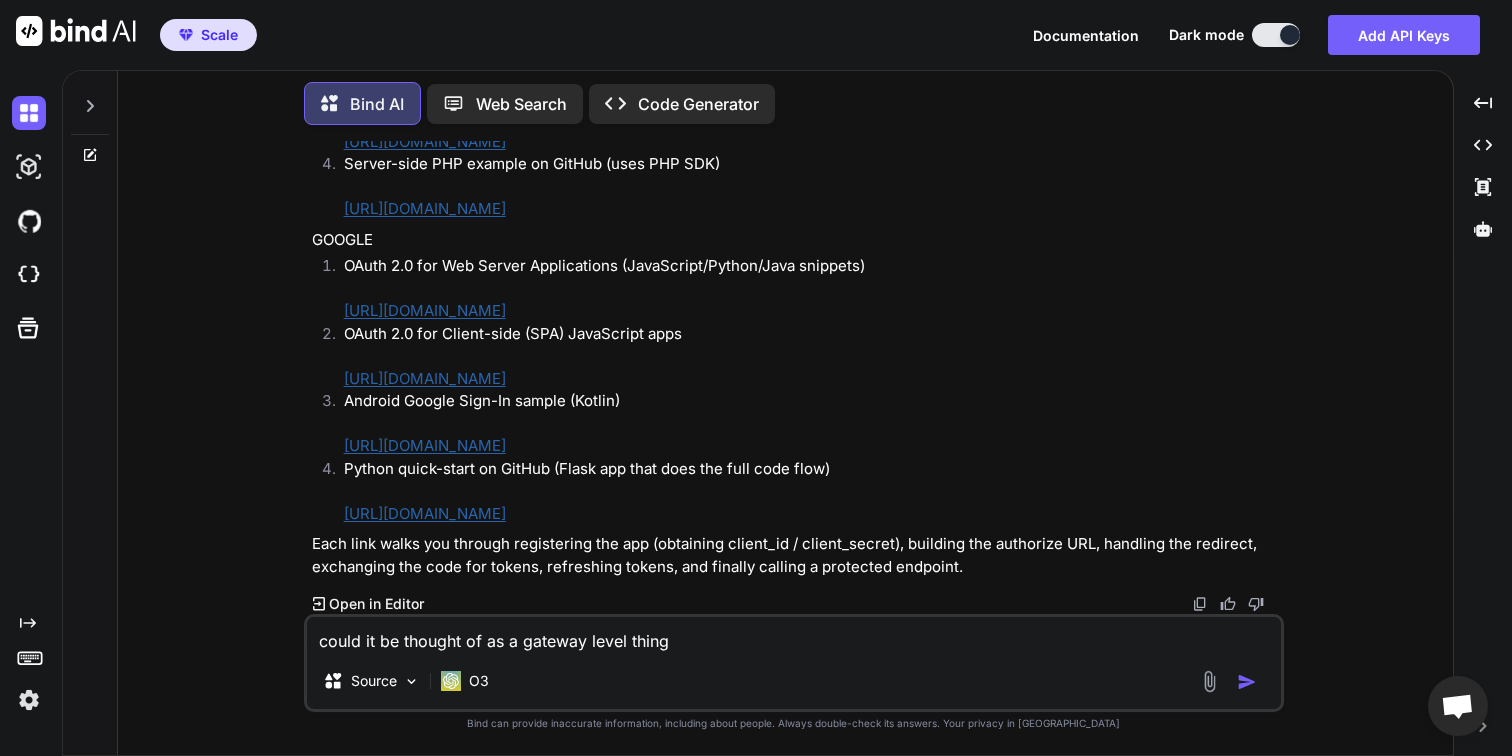 type on "could it be thought of as a gateway level thing?" 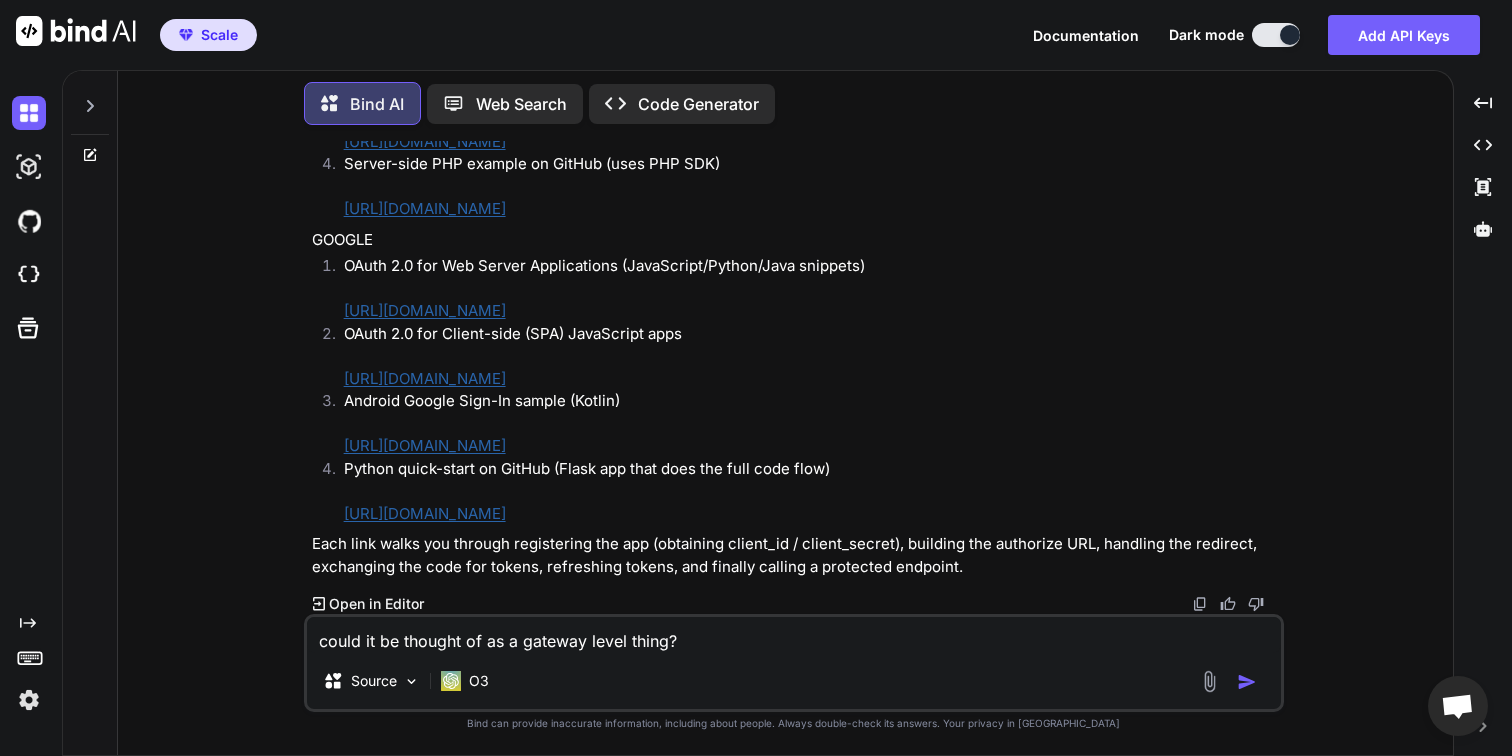 click on "could it be thought of as a gateway level thing?" at bounding box center [794, 635] 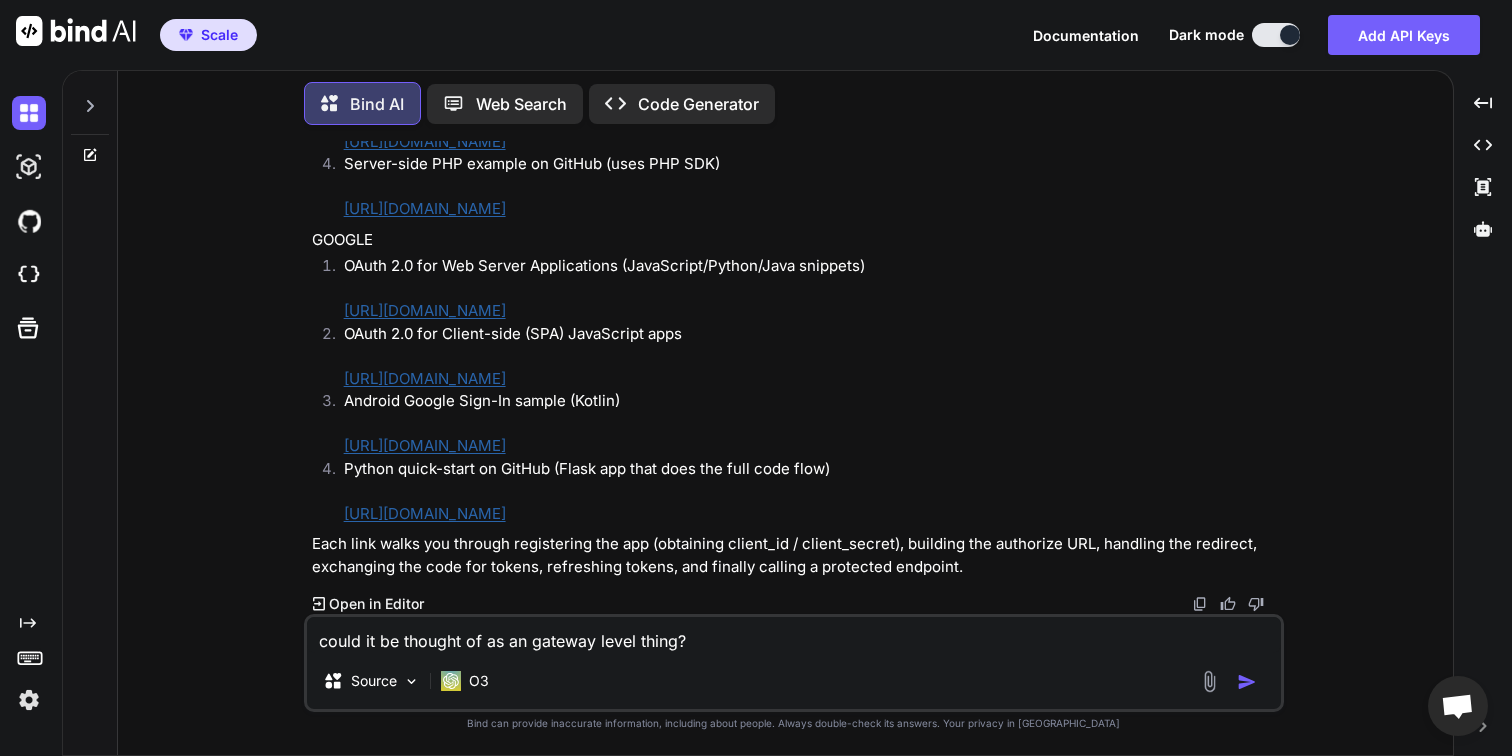 type on "could it be thought of as ana gateway level thing?" 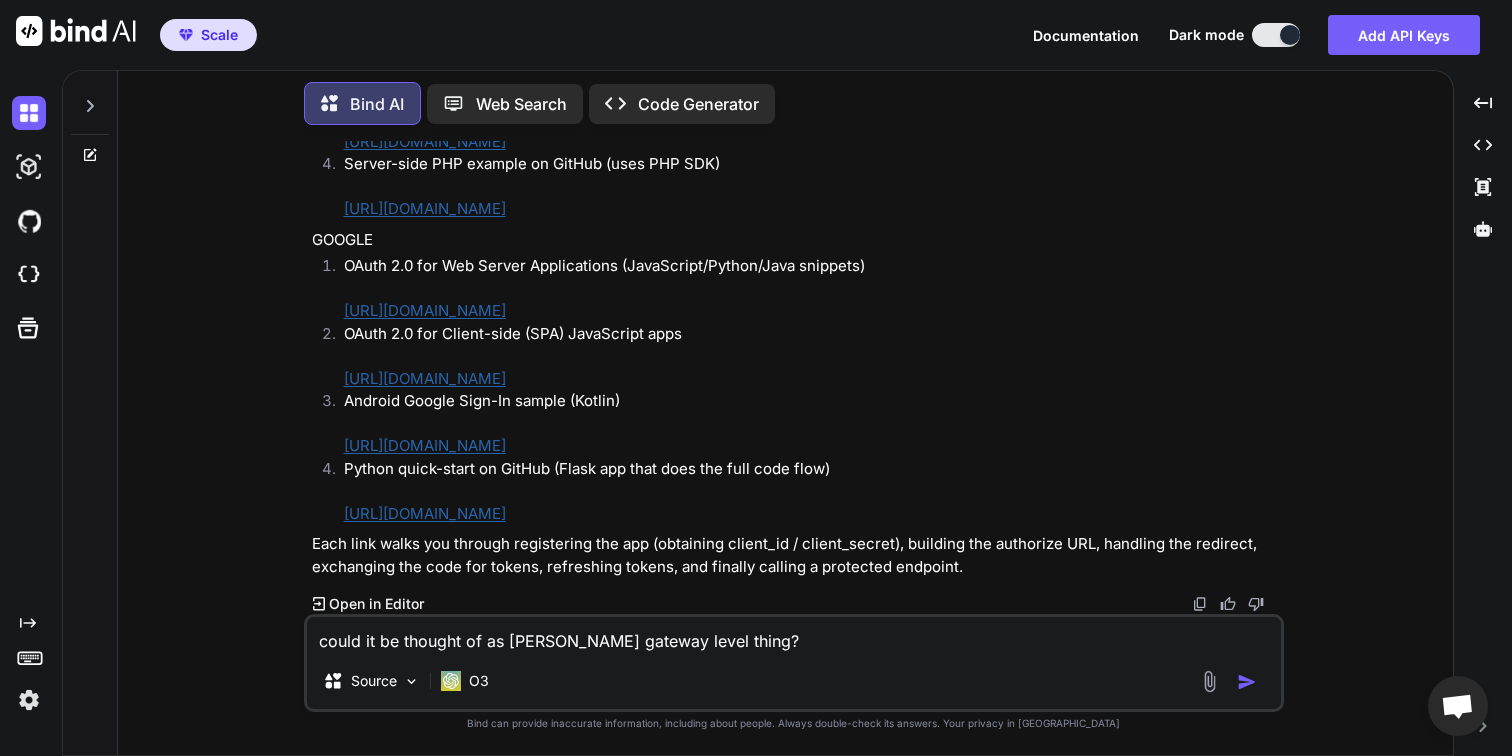 type on "could it be thought of as an gateway level thing?" 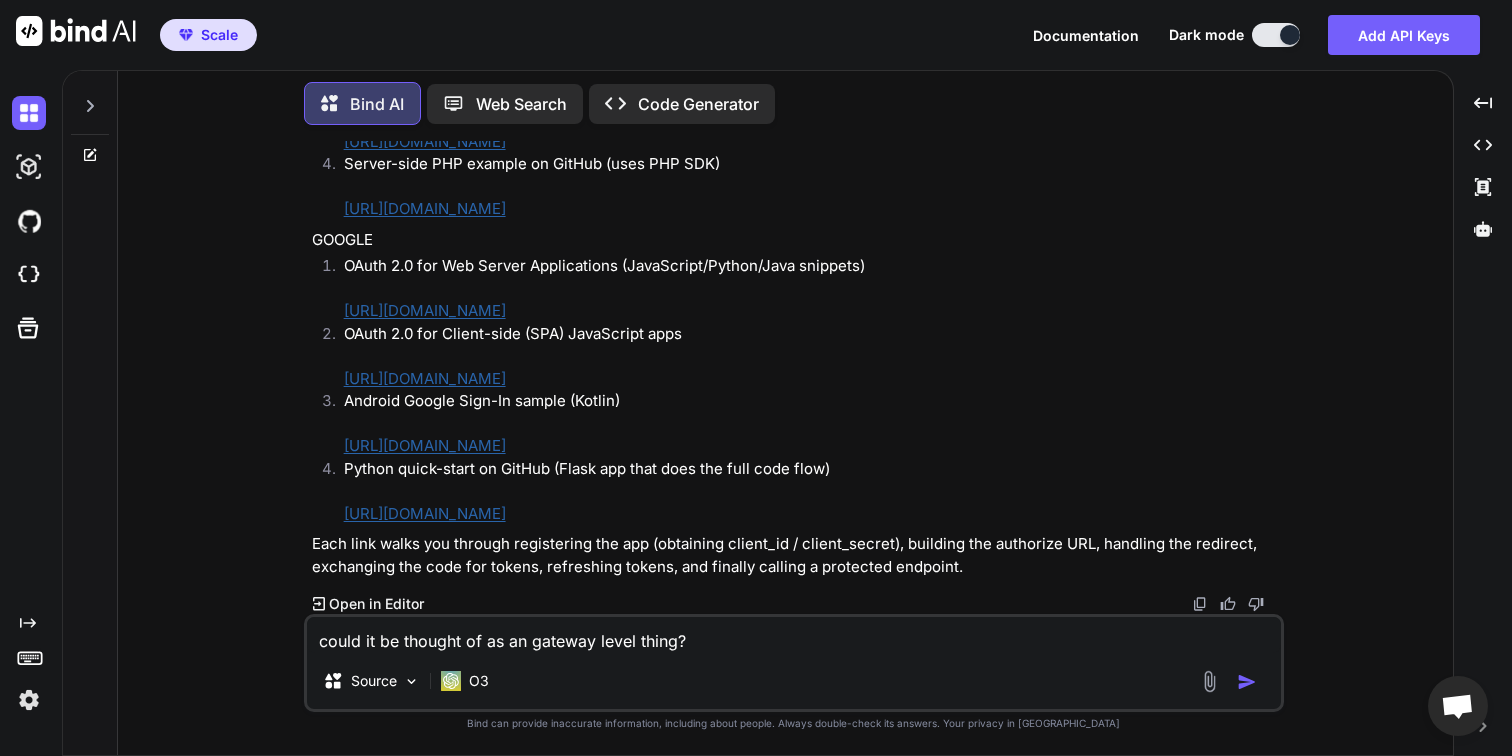 type on "could it be thought of as an  gateway level thing?" 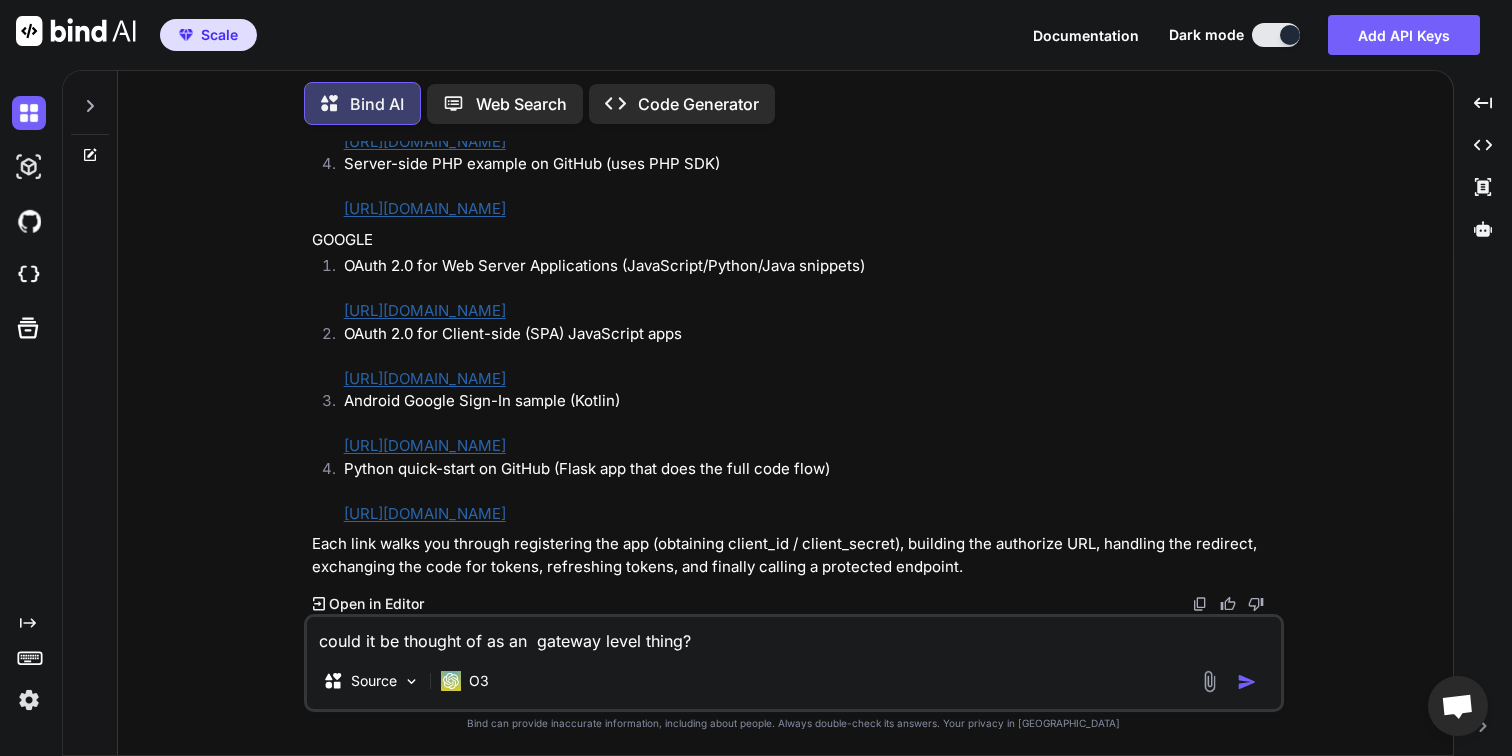 type on "x" 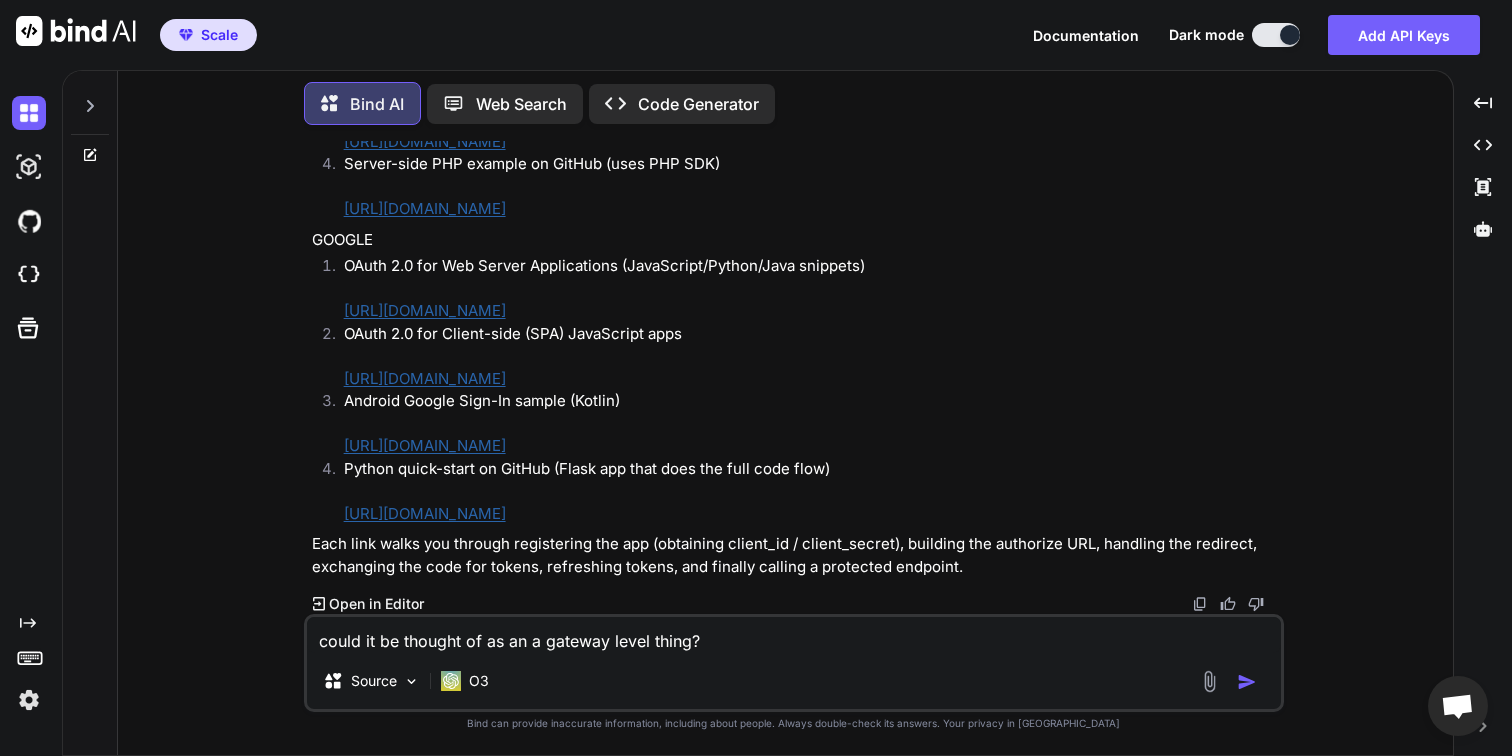 type on "could it be thought of as an ai gateway level thing?" 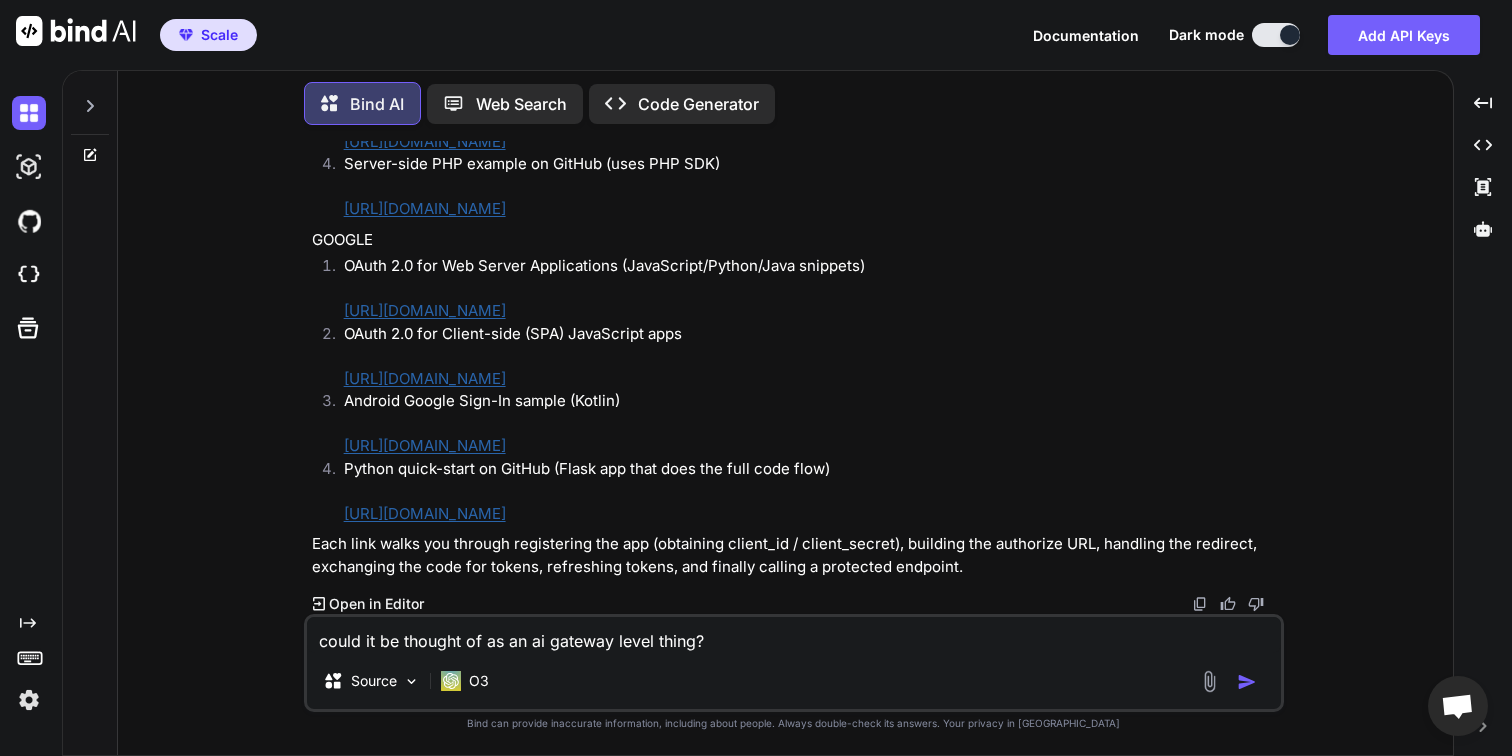 type on "could it be thought of as an a gateway level thing?" 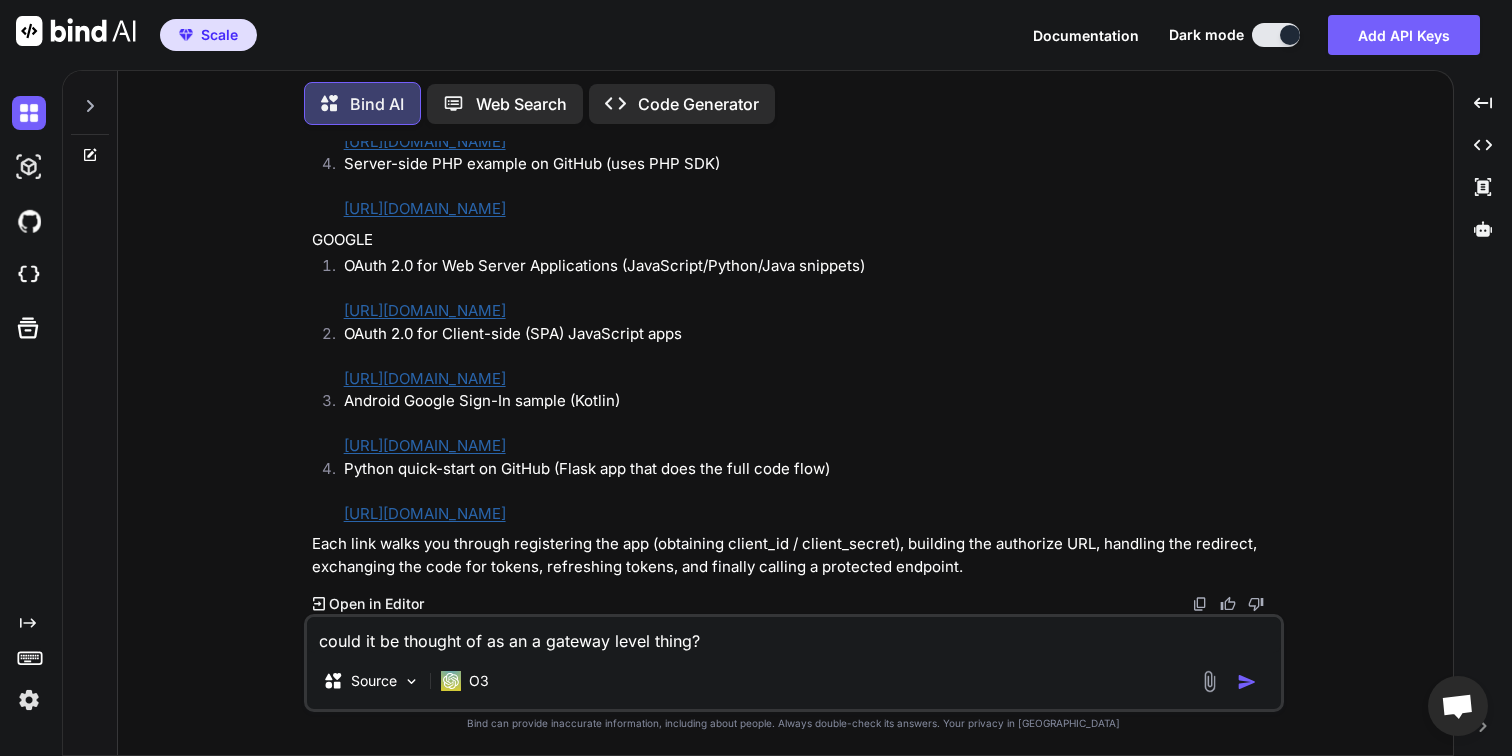 type on "could it be thought of as an ap gateway level thing?" 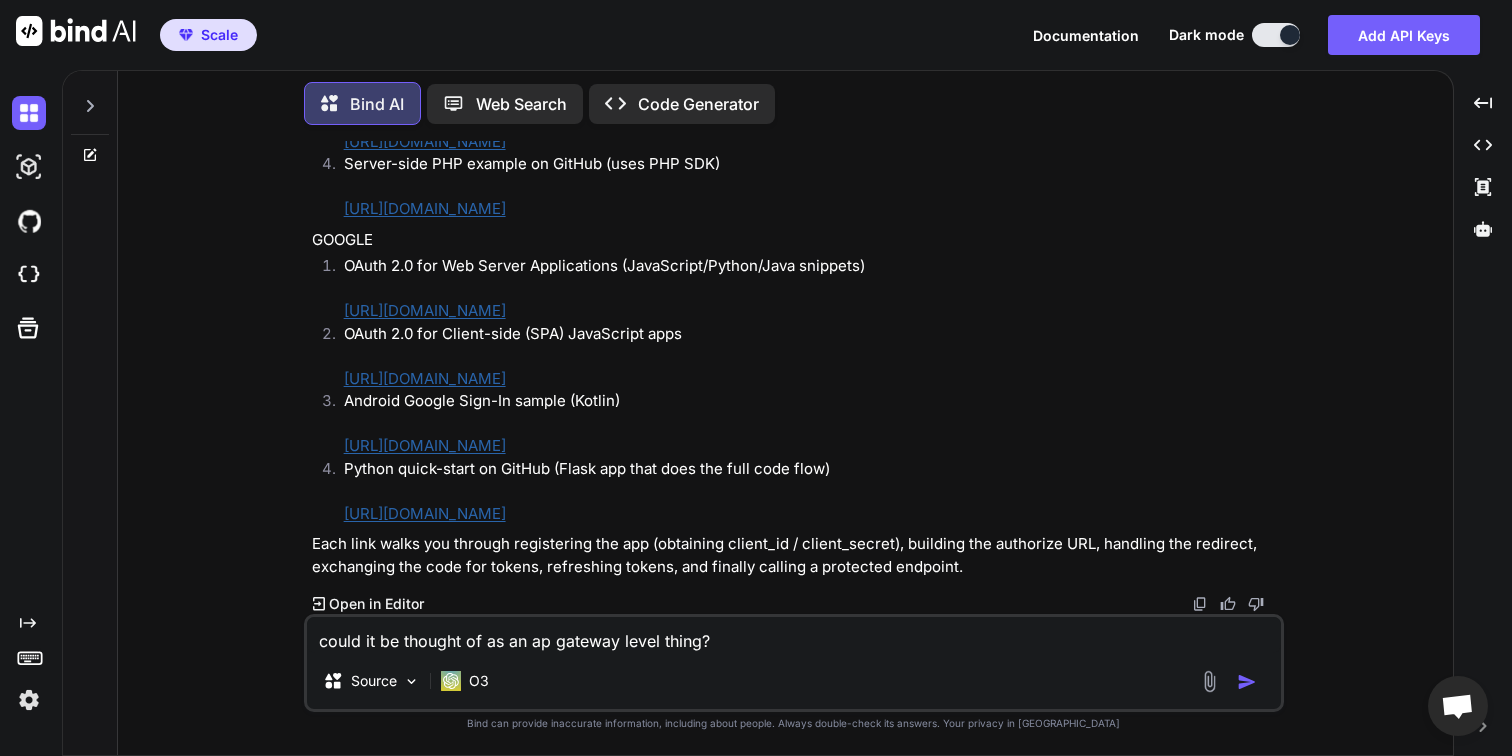 type on "could it be thought of as an api gateway level thing?" 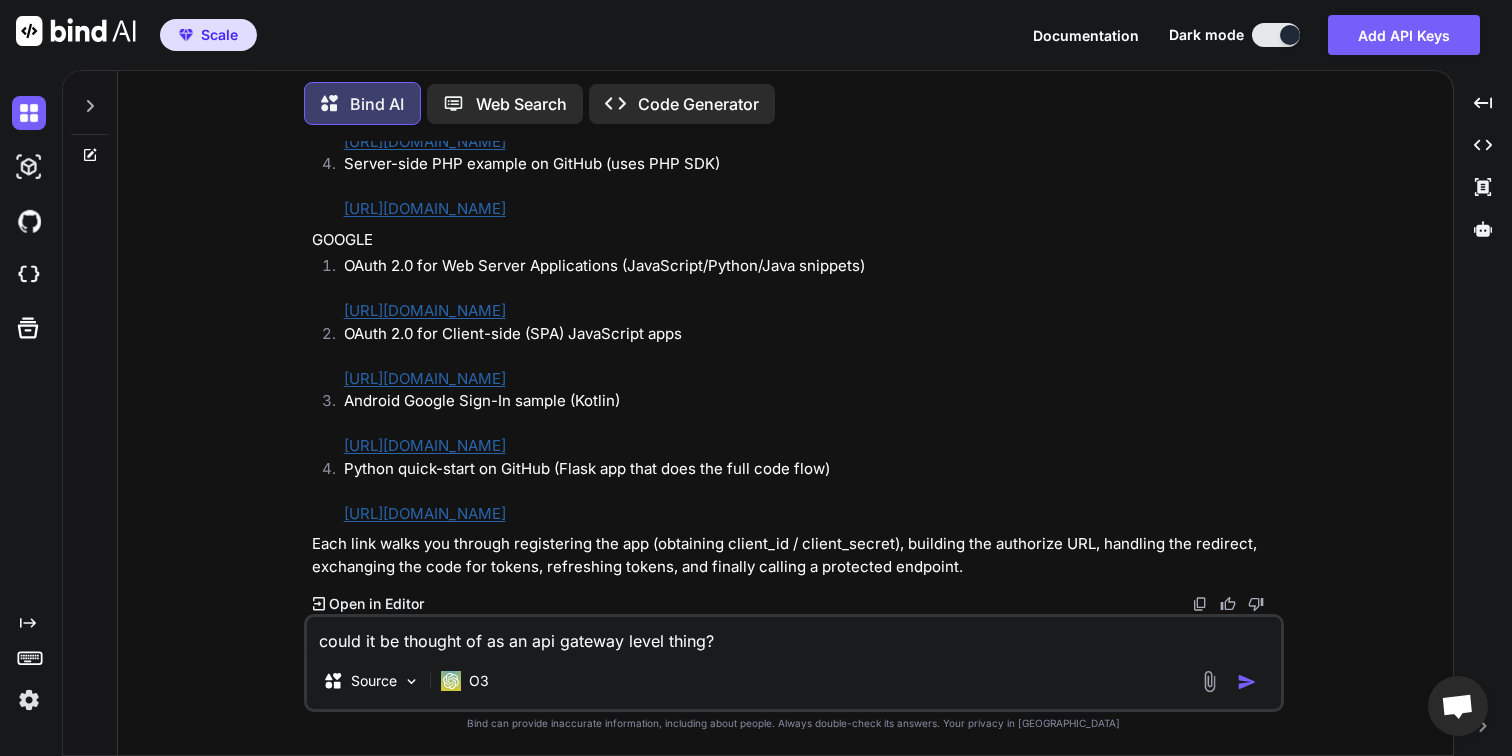 type on "x" 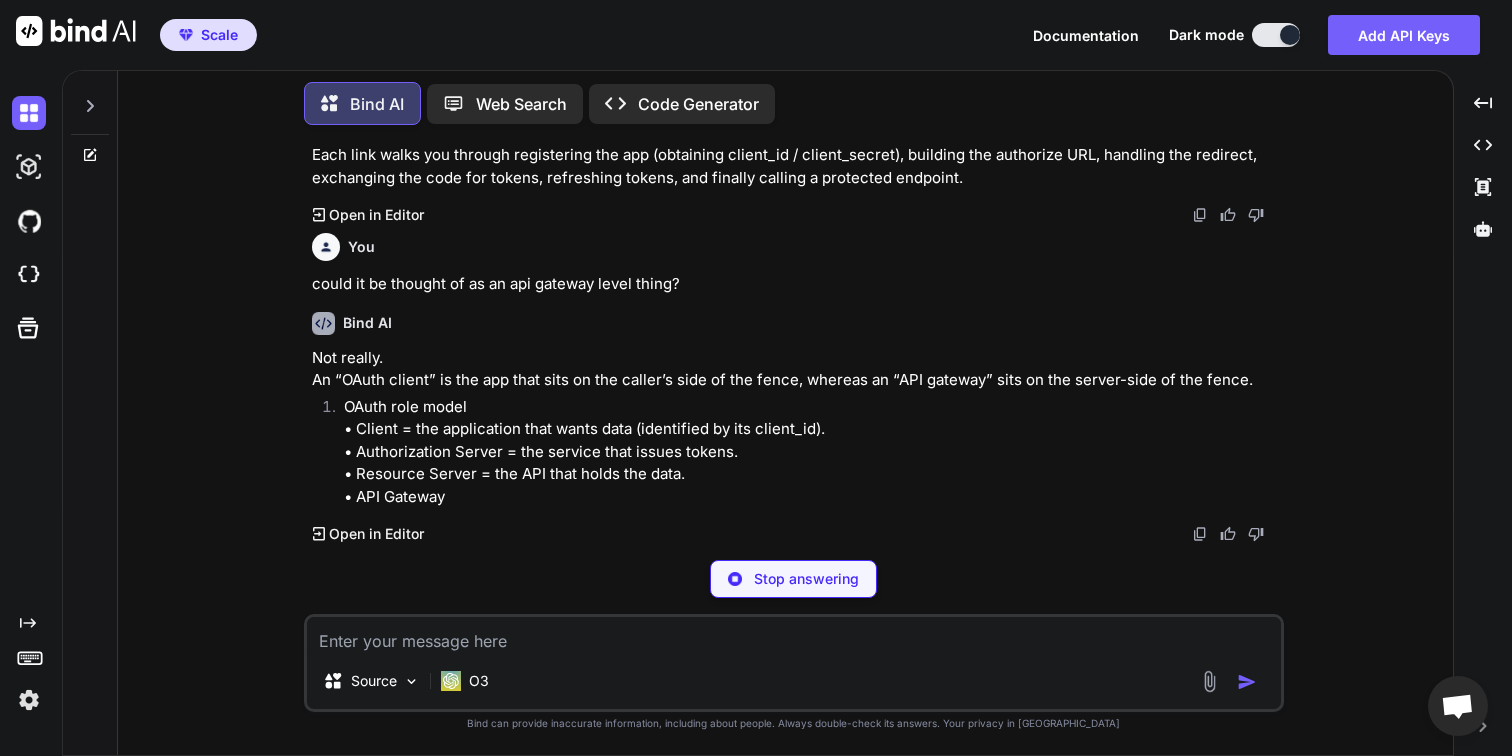 scroll, scrollTop: 7137, scrollLeft: 0, axis: vertical 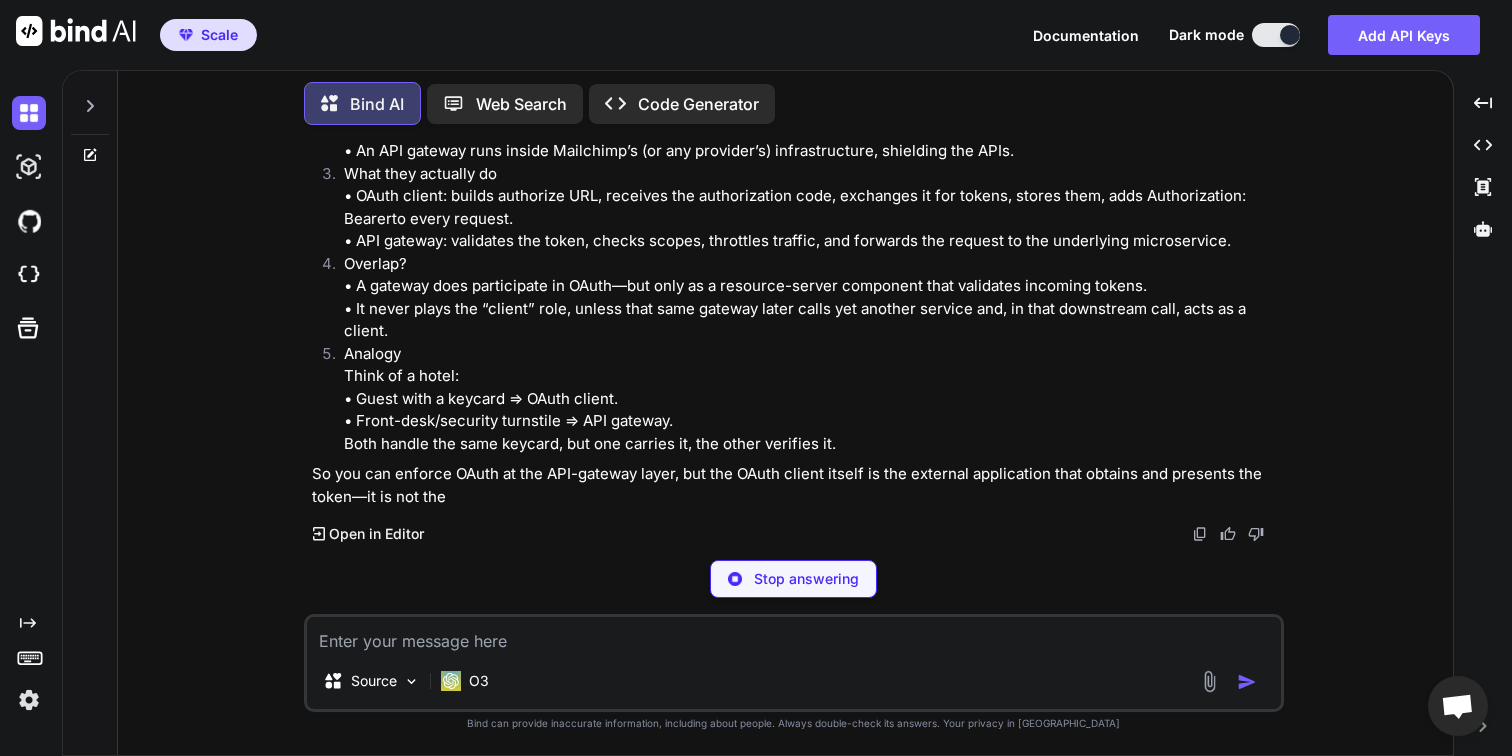 type on "x" 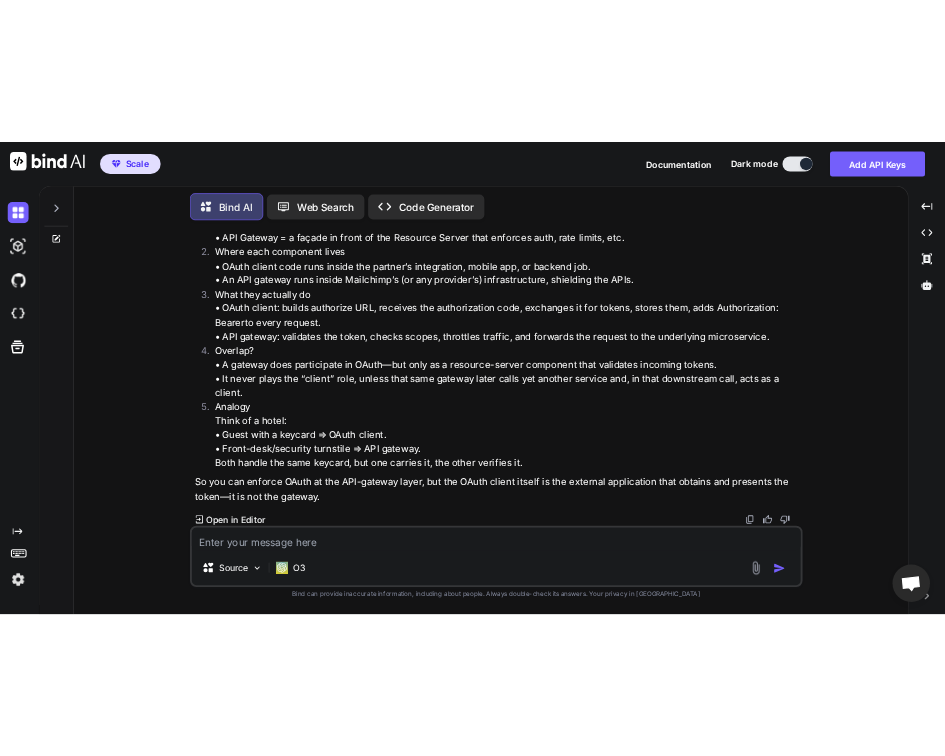 scroll, scrollTop: 7523, scrollLeft: 0, axis: vertical 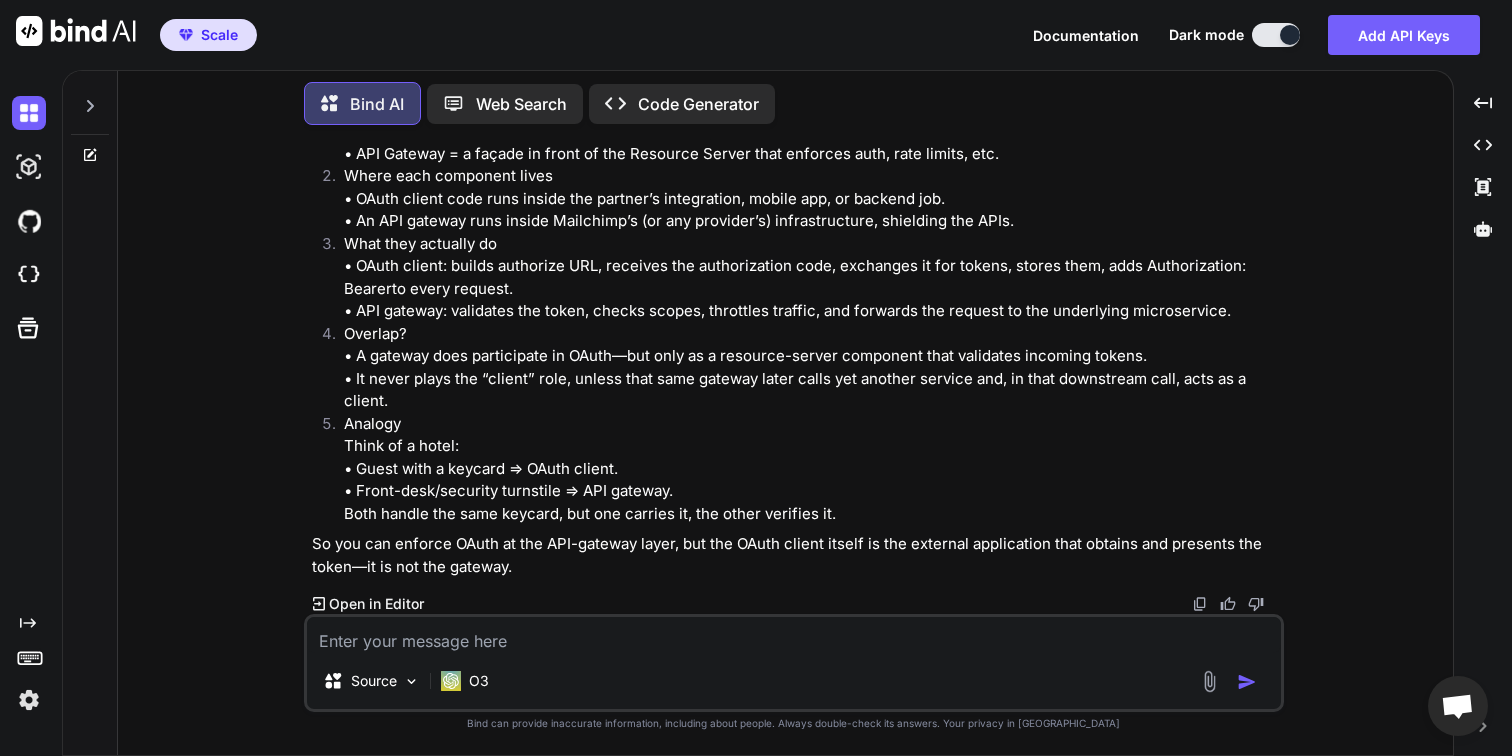 drag, startPoint x: 552, startPoint y: 408, endPoint x: 356, endPoint y: 378, distance: 198.28262 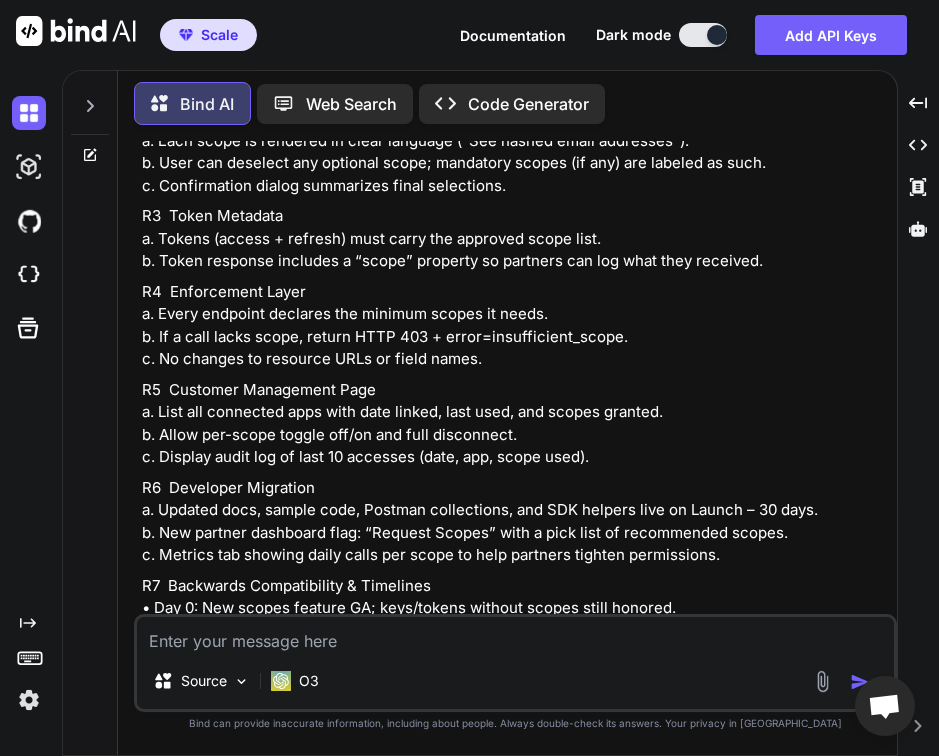 scroll, scrollTop: 0, scrollLeft: 0, axis: both 